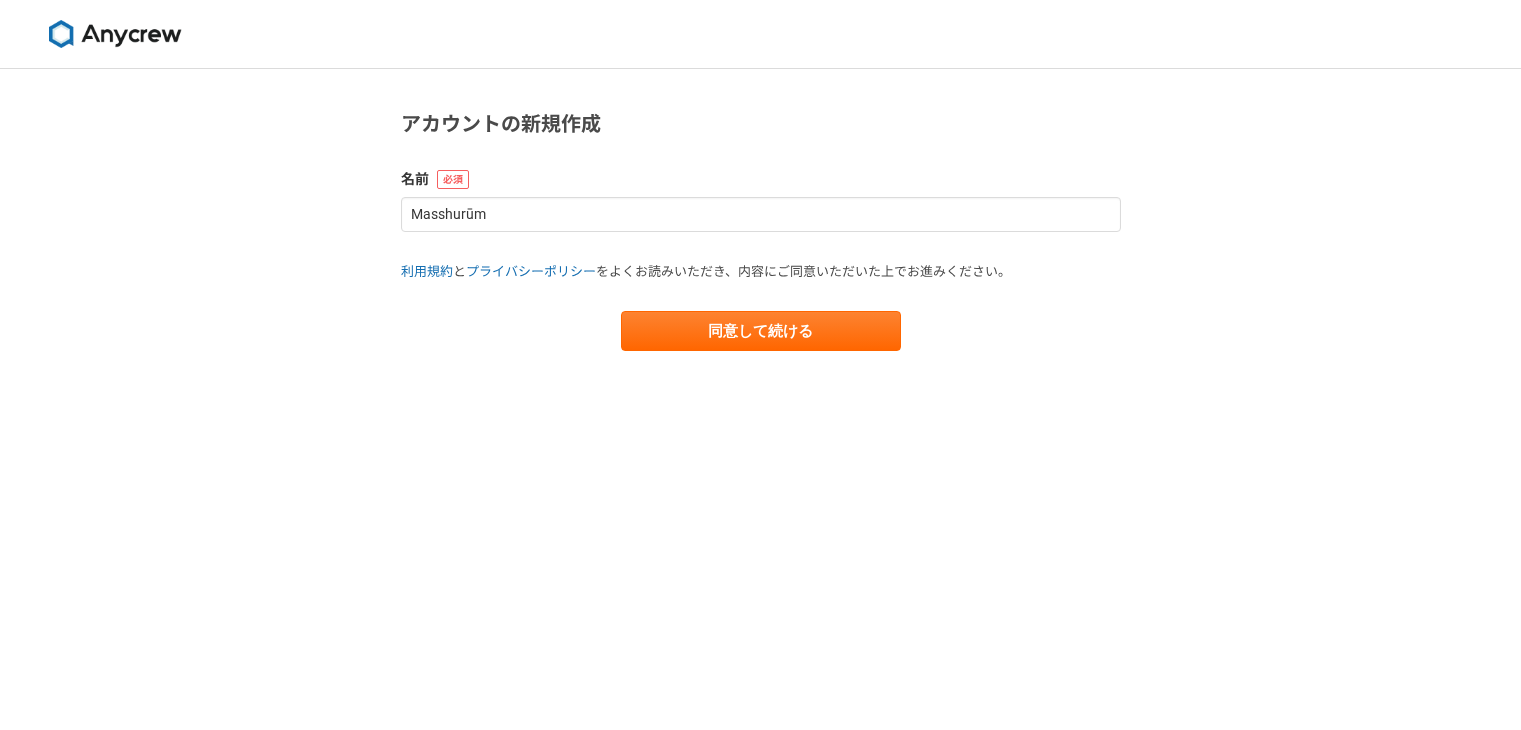 scroll, scrollTop: 0, scrollLeft: 0, axis: both 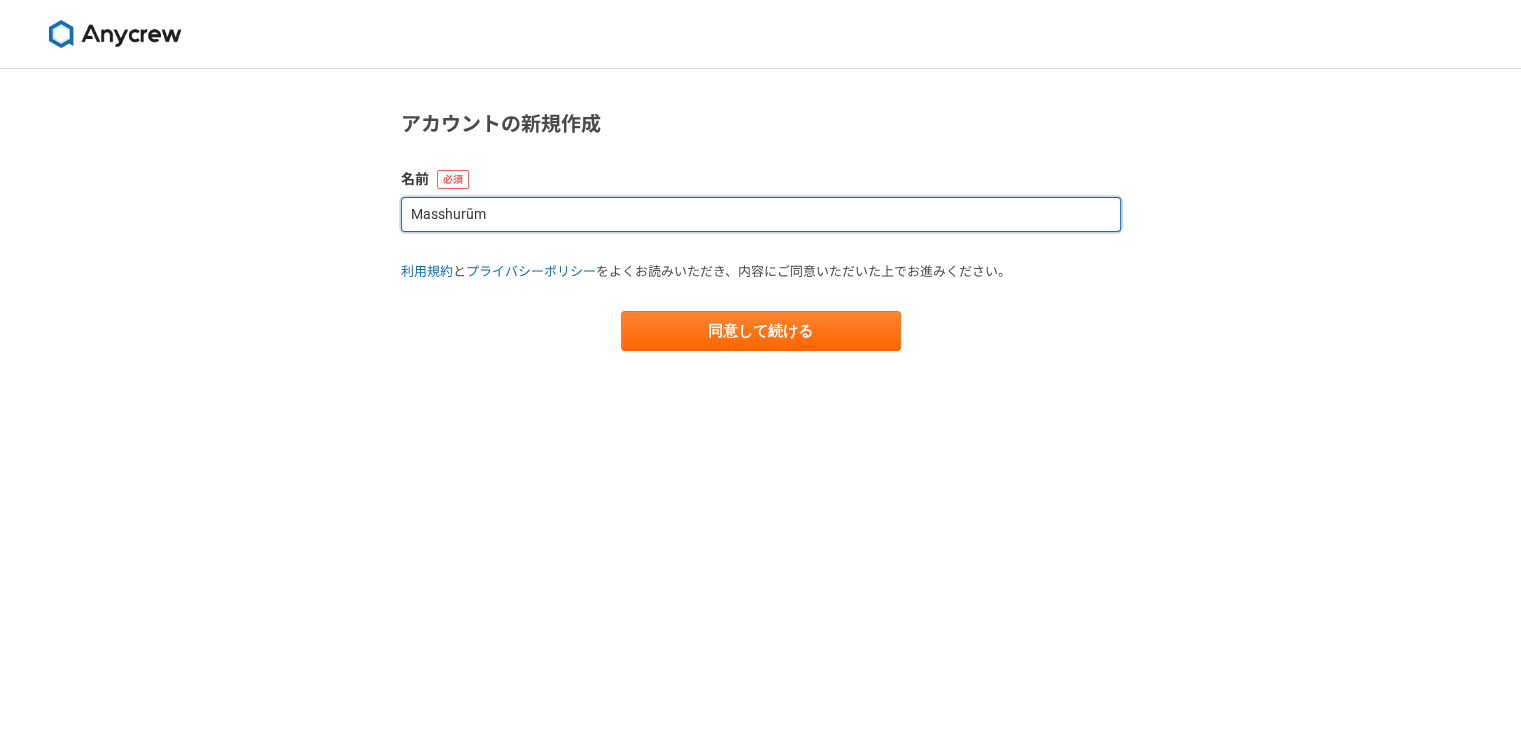 click on "Masshurūm" at bounding box center (761, 214) 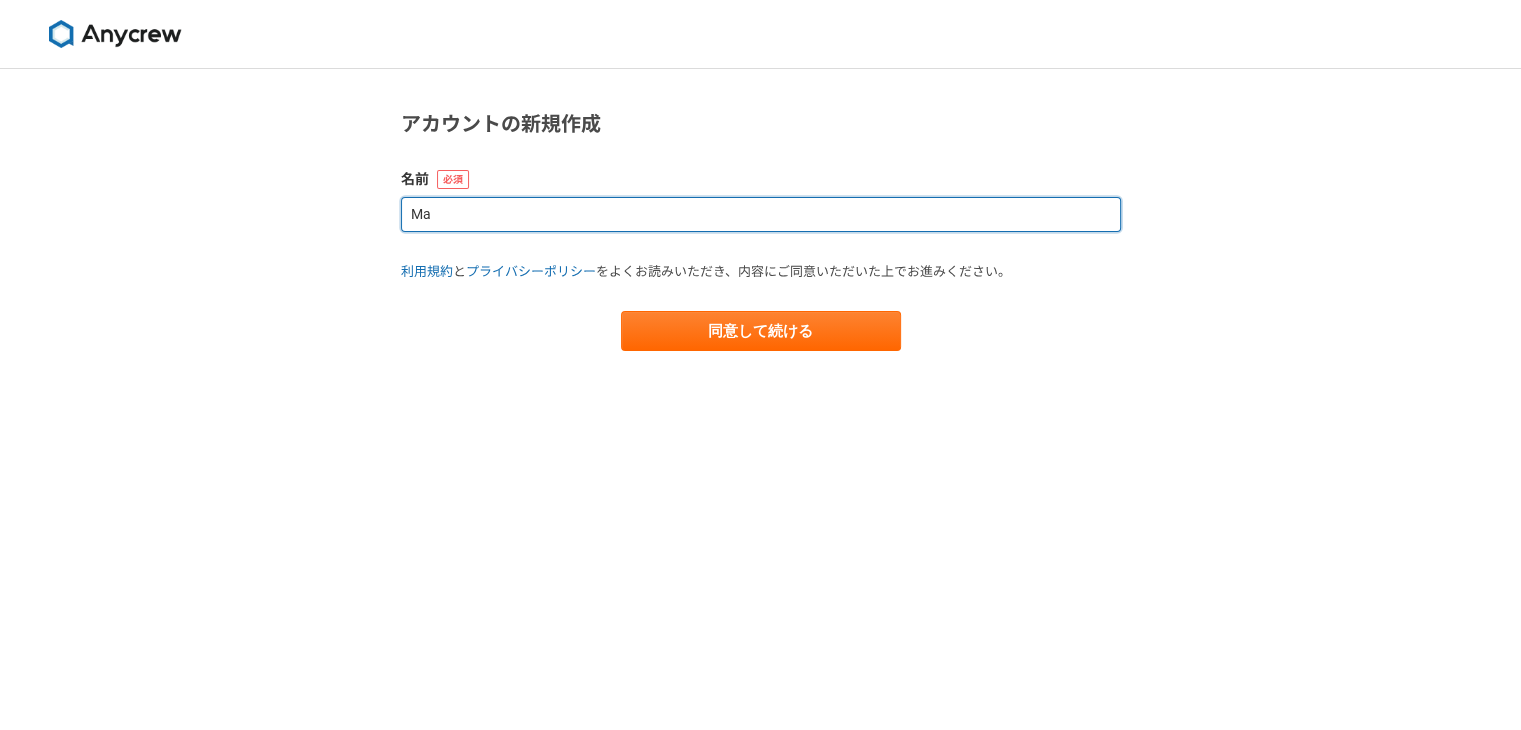 type on "M" 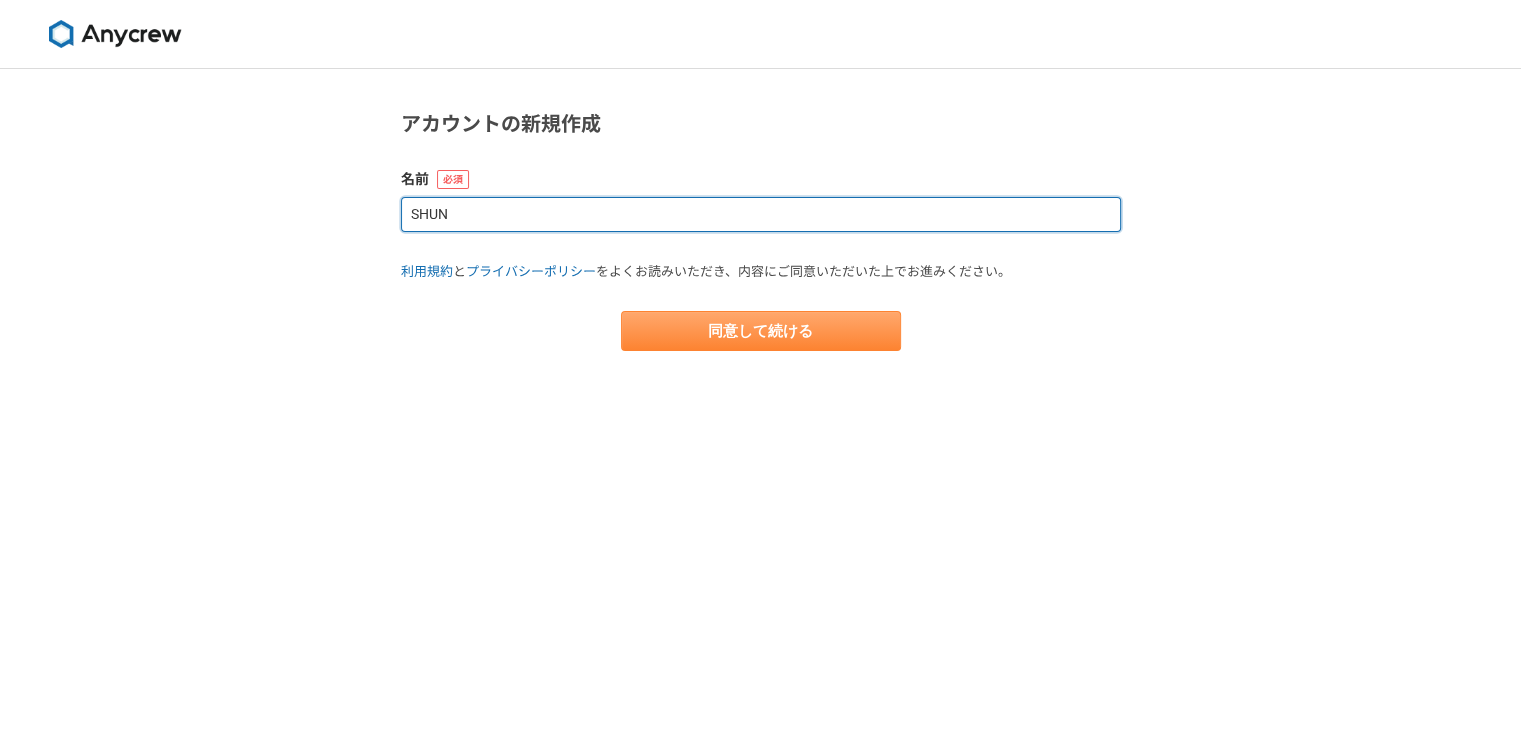 type on "SHUN" 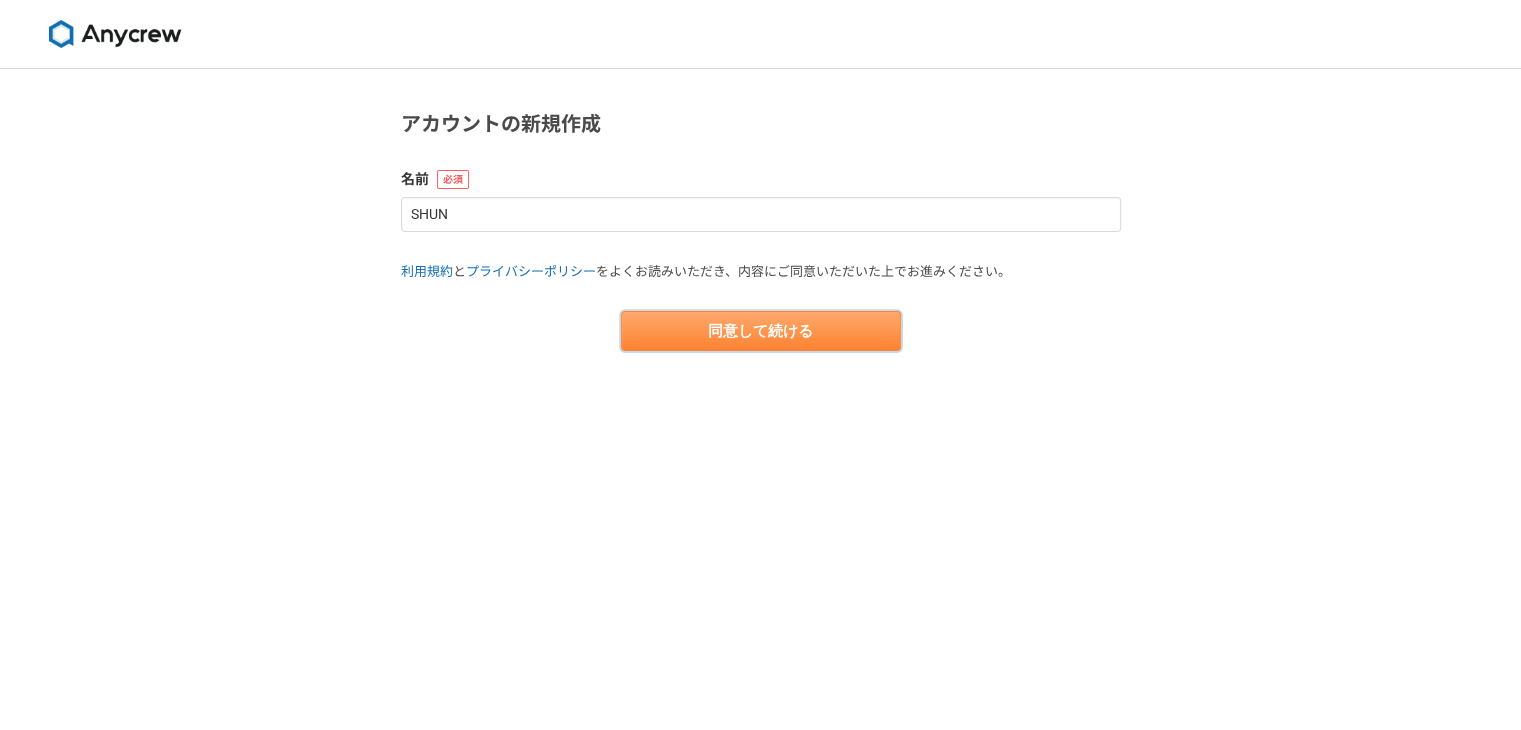 click on "同意して続ける" at bounding box center (761, 331) 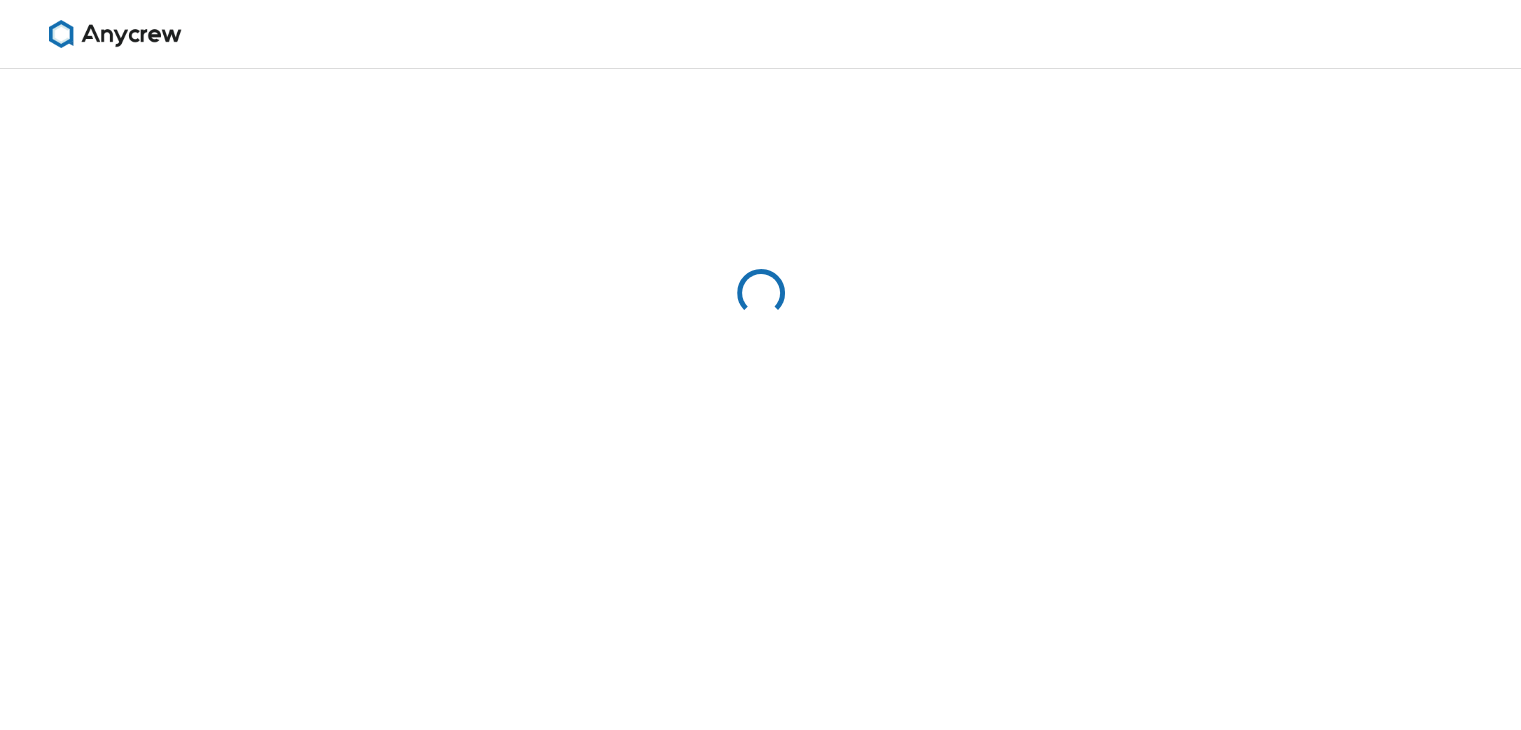 select on "13" 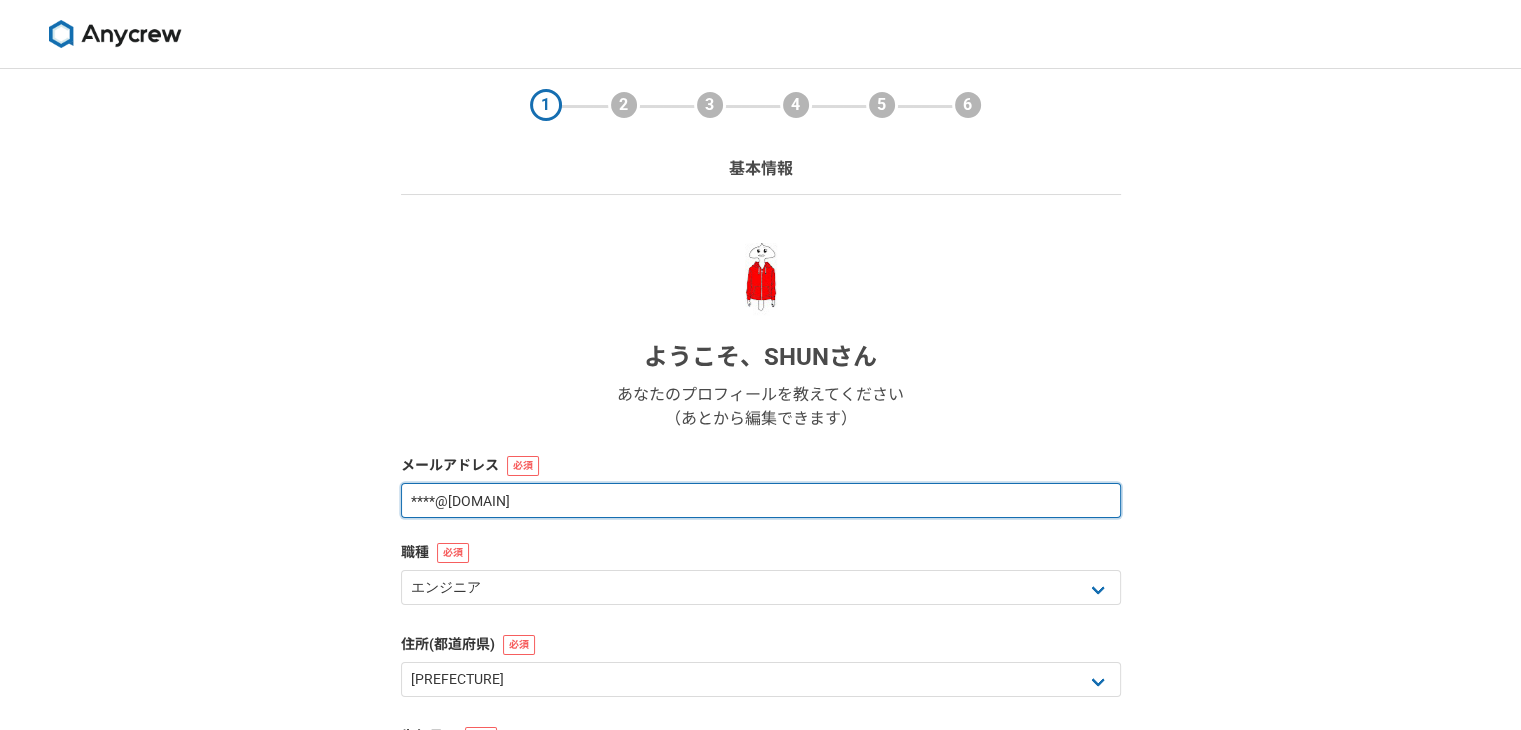 click on "****@[DOMAIN]" at bounding box center [761, 500] 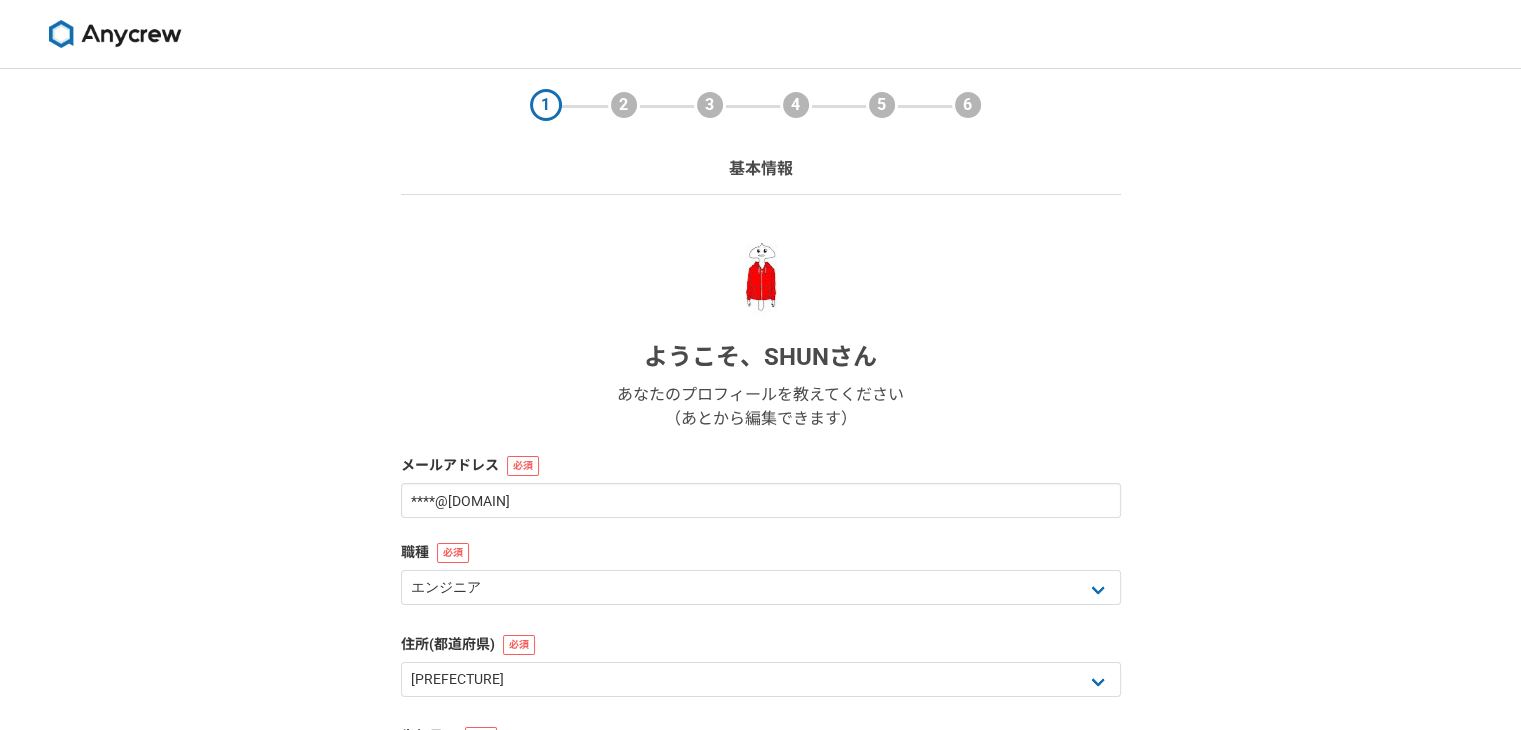 click on "職種" at bounding box center [761, 552] 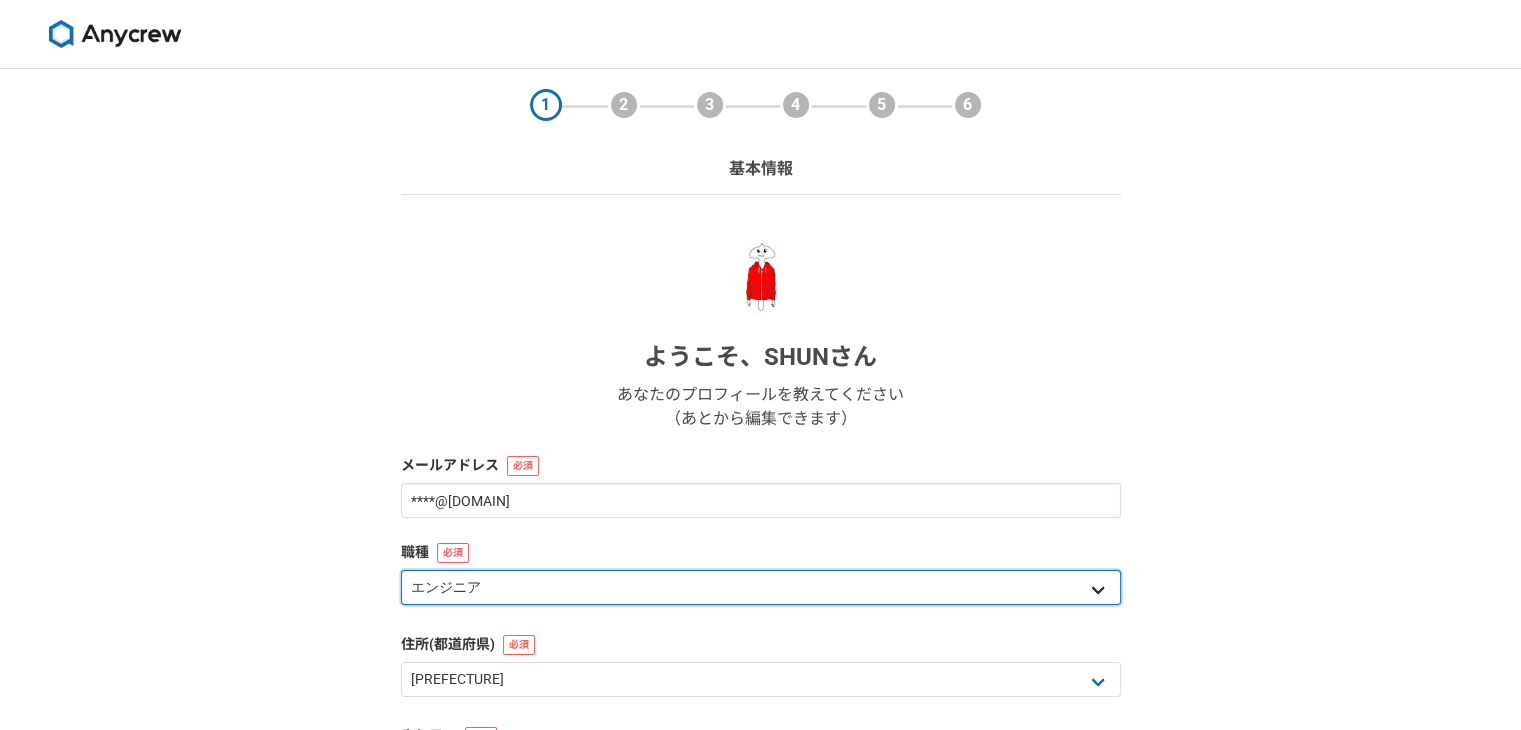 click on "エンジニア デザイナー ライター 営業 マーケティング 企画・事業開発 バックオフィス その他" at bounding box center (761, 587) 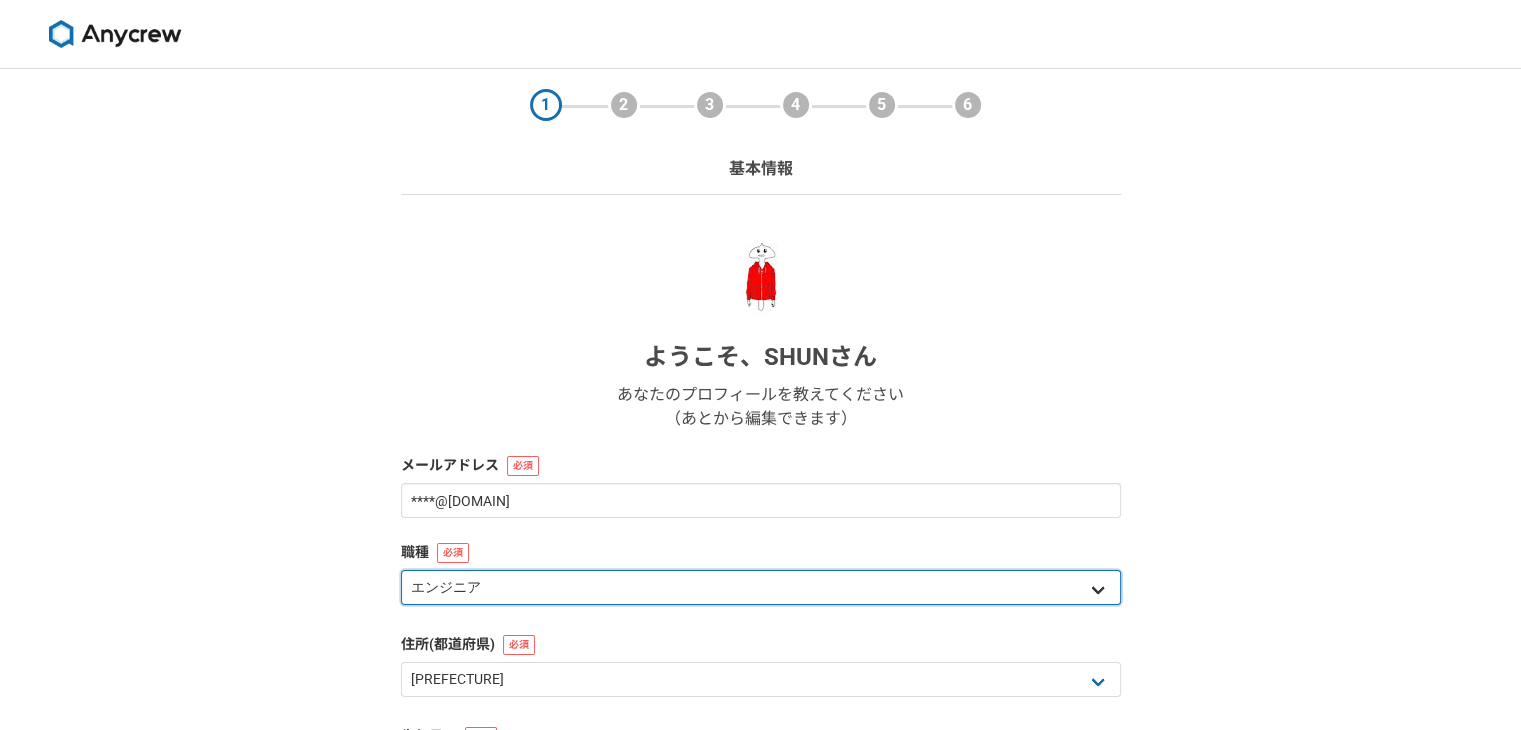 select on "3" 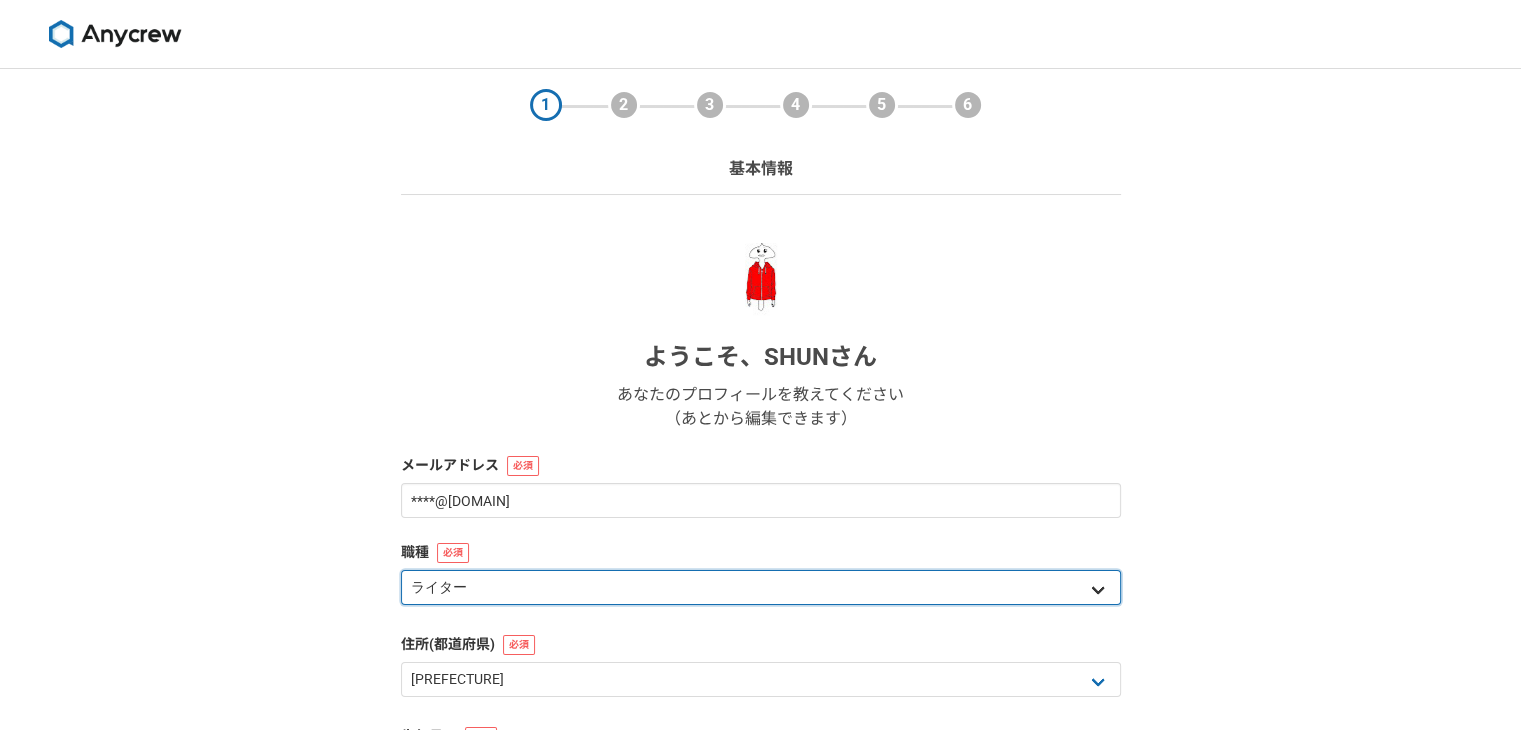 click on "エンジニア デザイナー ライター 営業 マーケティング 企画・事業開発 バックオフィス その他" at bounding box center (761, 587) 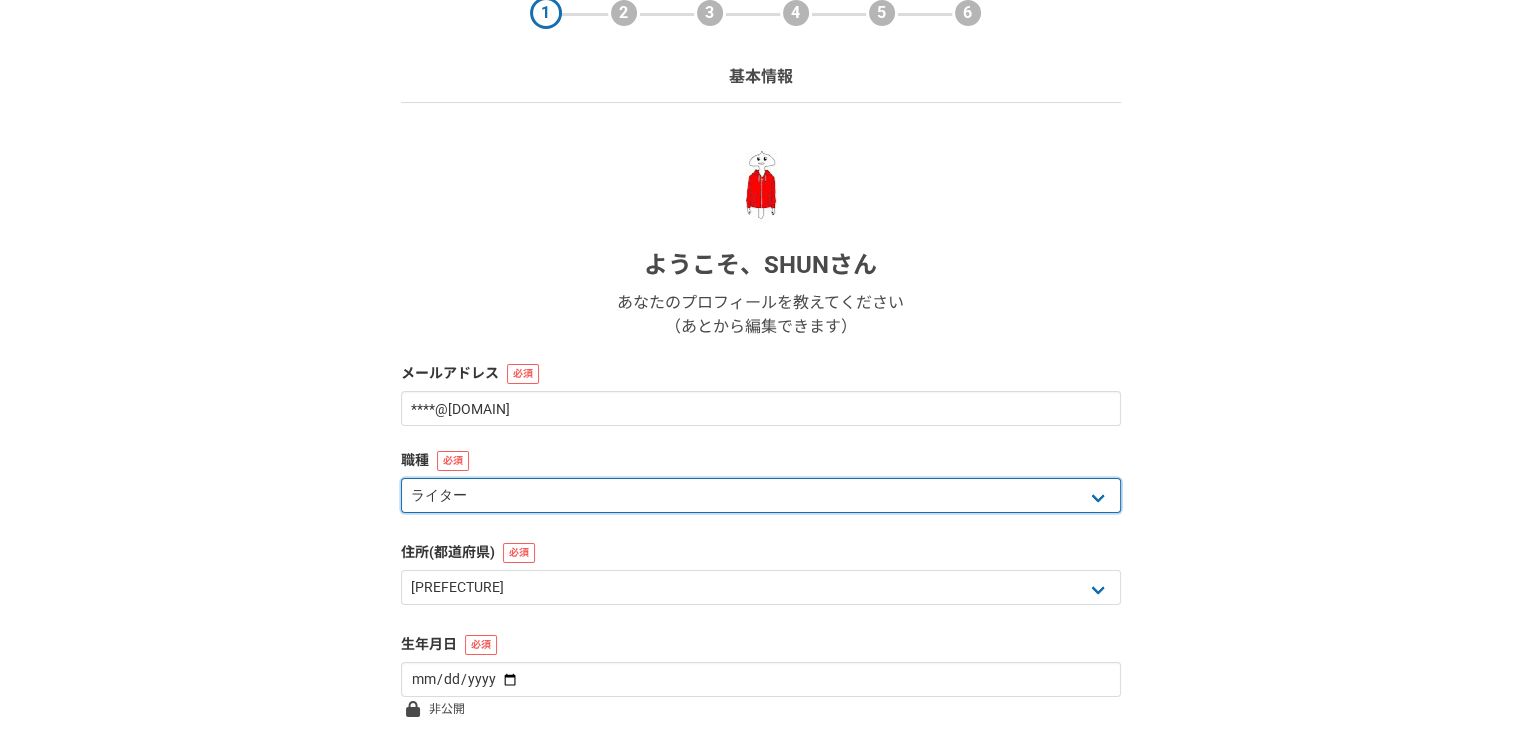 scroll, scrollTop: 267, scrollLeft: 0, axis: vertical 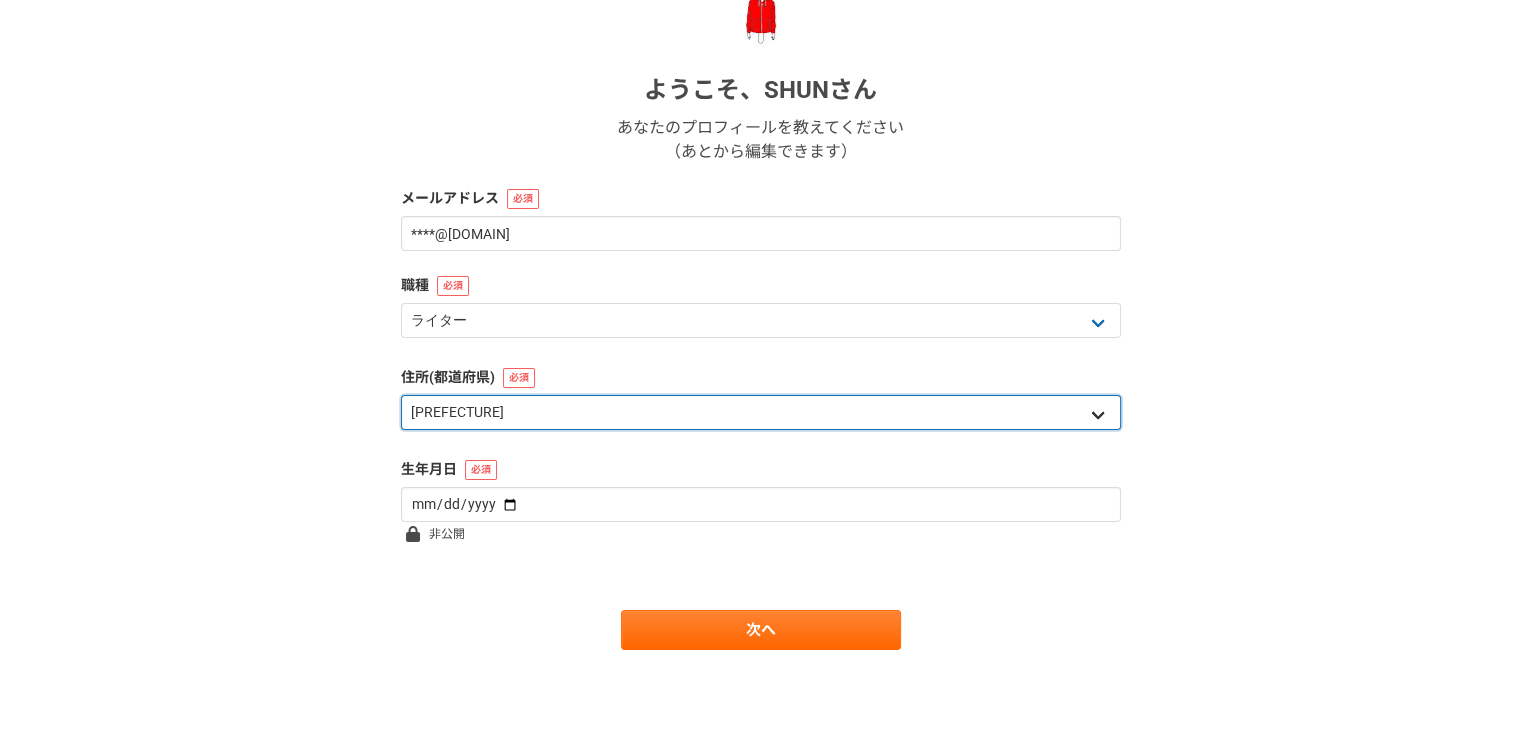 drag, startPoint x: 629, startPoint y: 415, endPoint x: 629, endPoint y: 404, distance: 11 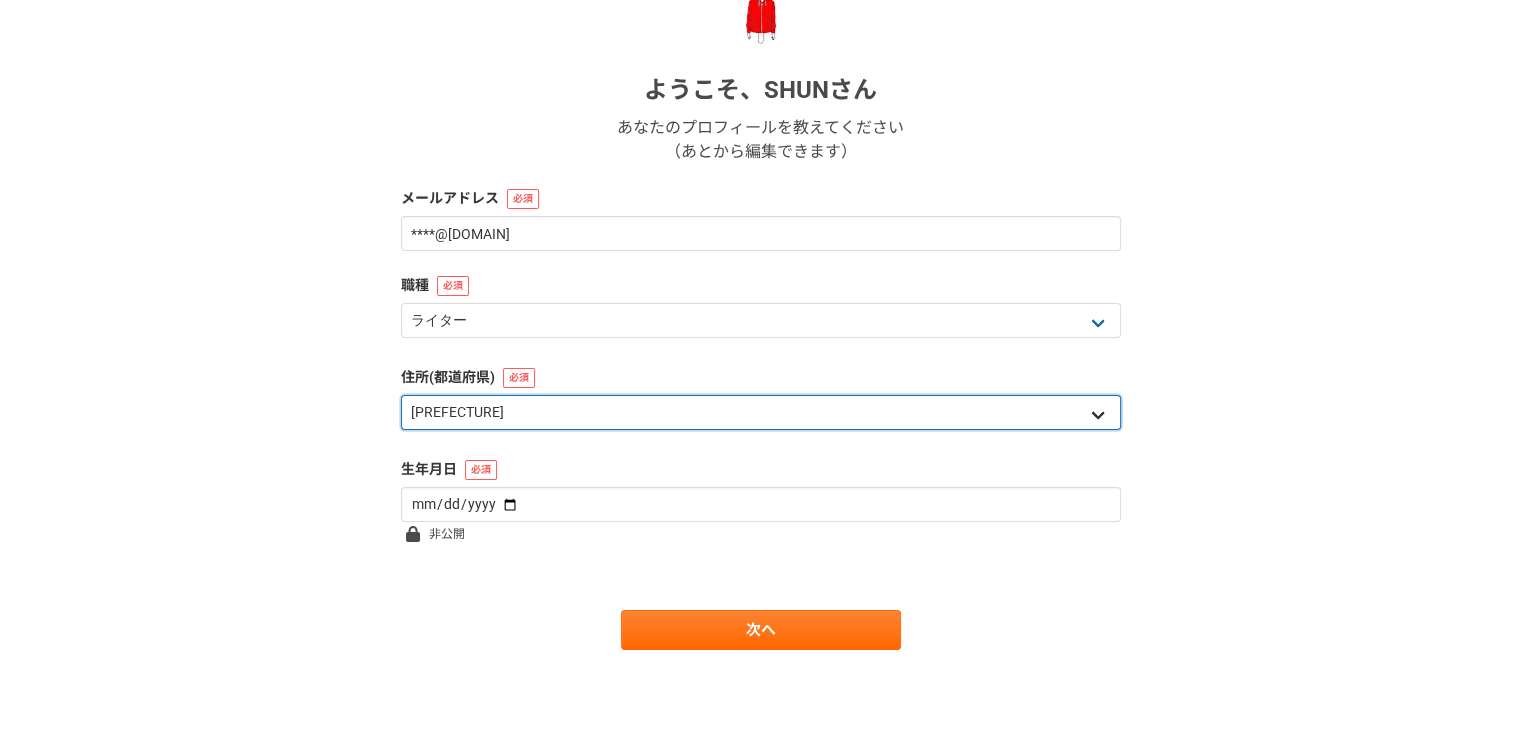 select on "6" 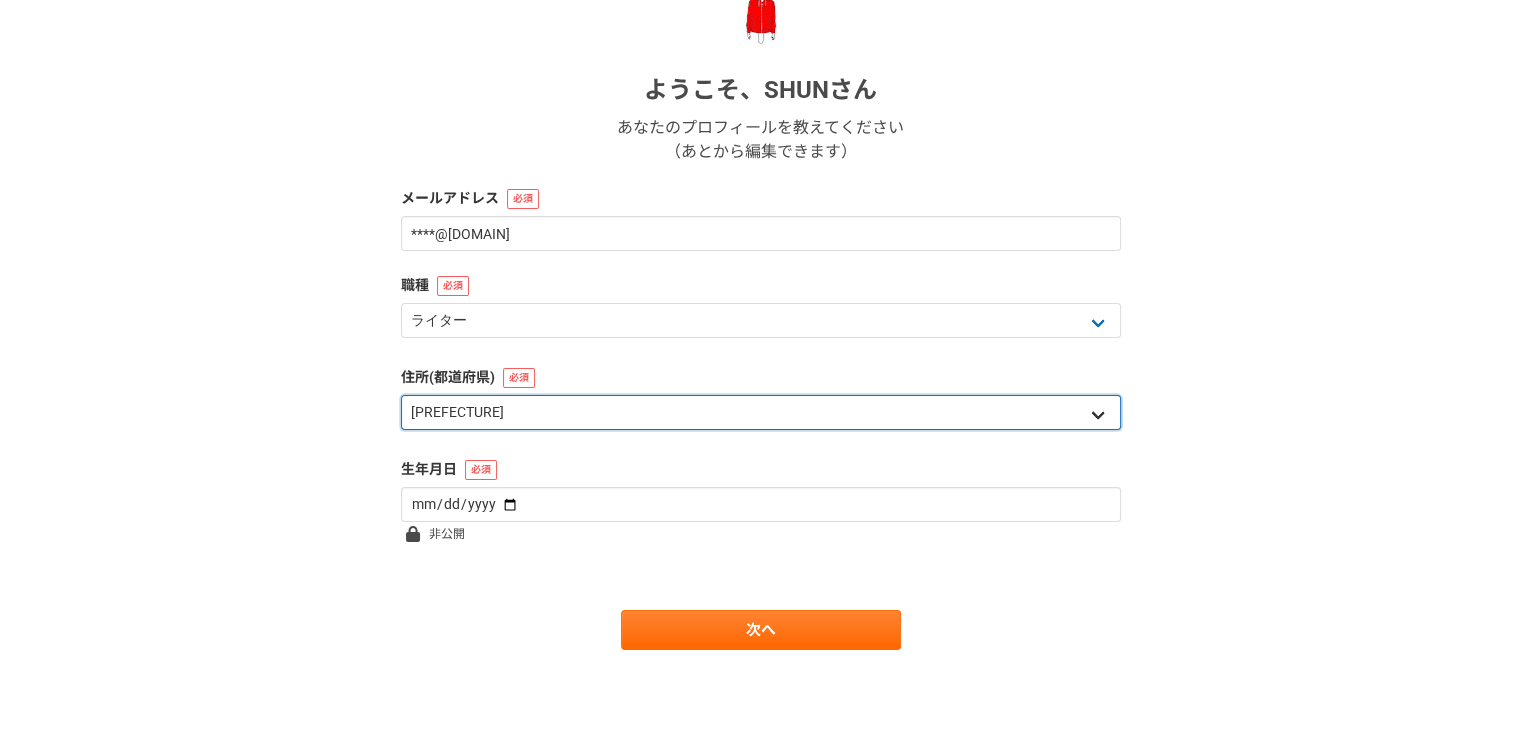 click on "北海道 青森県 岩手県 宮城県 秋田県 山形県 福島県 茨城県 栃木県 群馬県 埼玉県 千葉県 東京都 神奈川県 新潟県 富山県 石川県 福井県 山梨県 長野県 岐阜県 静岡県 愛知県 三重県 滋賀県 京都府 大阪府 兵庫県 奈良県 和歌山県 鳥取県 島根県 岡山県 広島県 山口県 徳島県 香川県 愛媛県 高知県 福岡県 佐賀県 長崎県 熊本県 大分県 宮崎県 鹿児島県 沖縄県 海外" at bounding box center [761, 412] 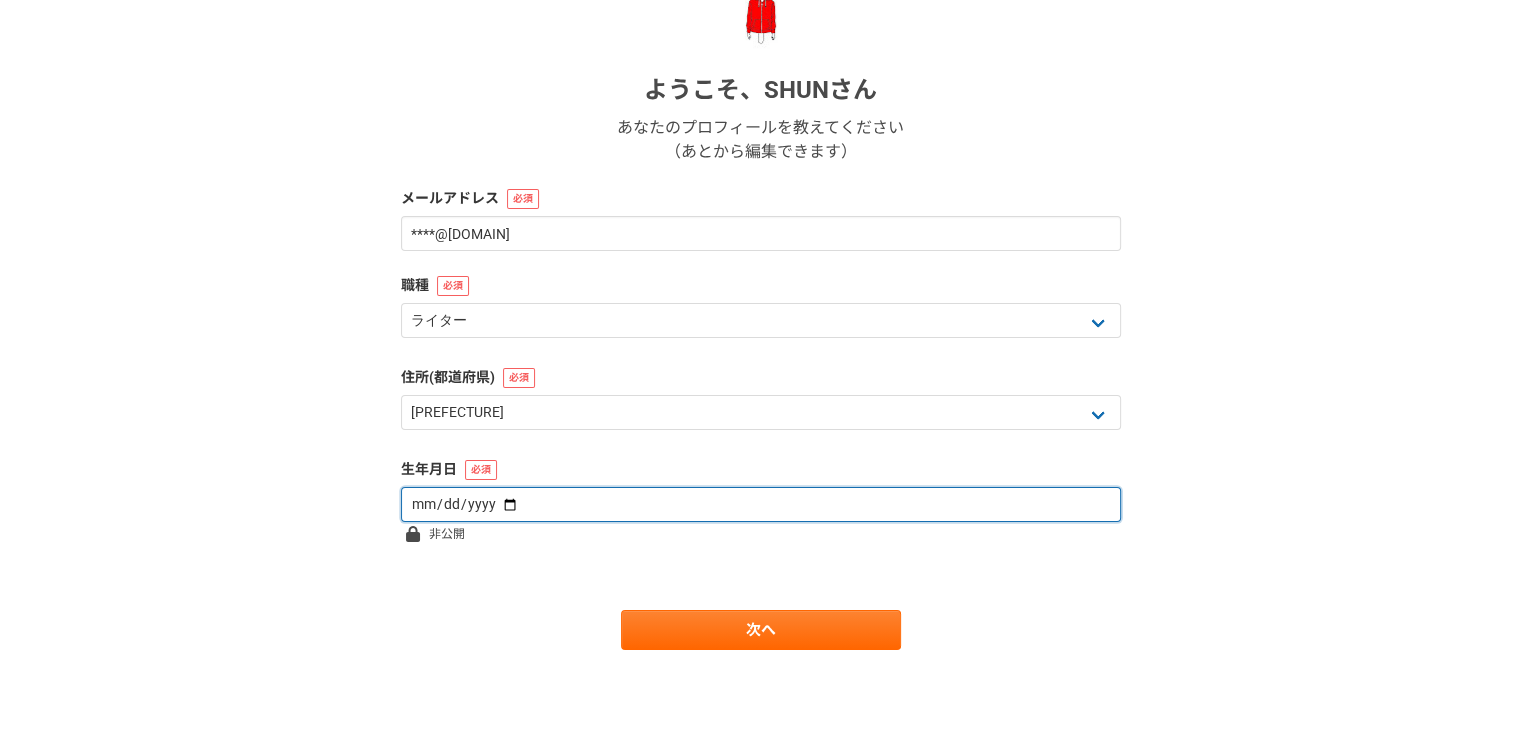 click at bounding box center (761, 504) 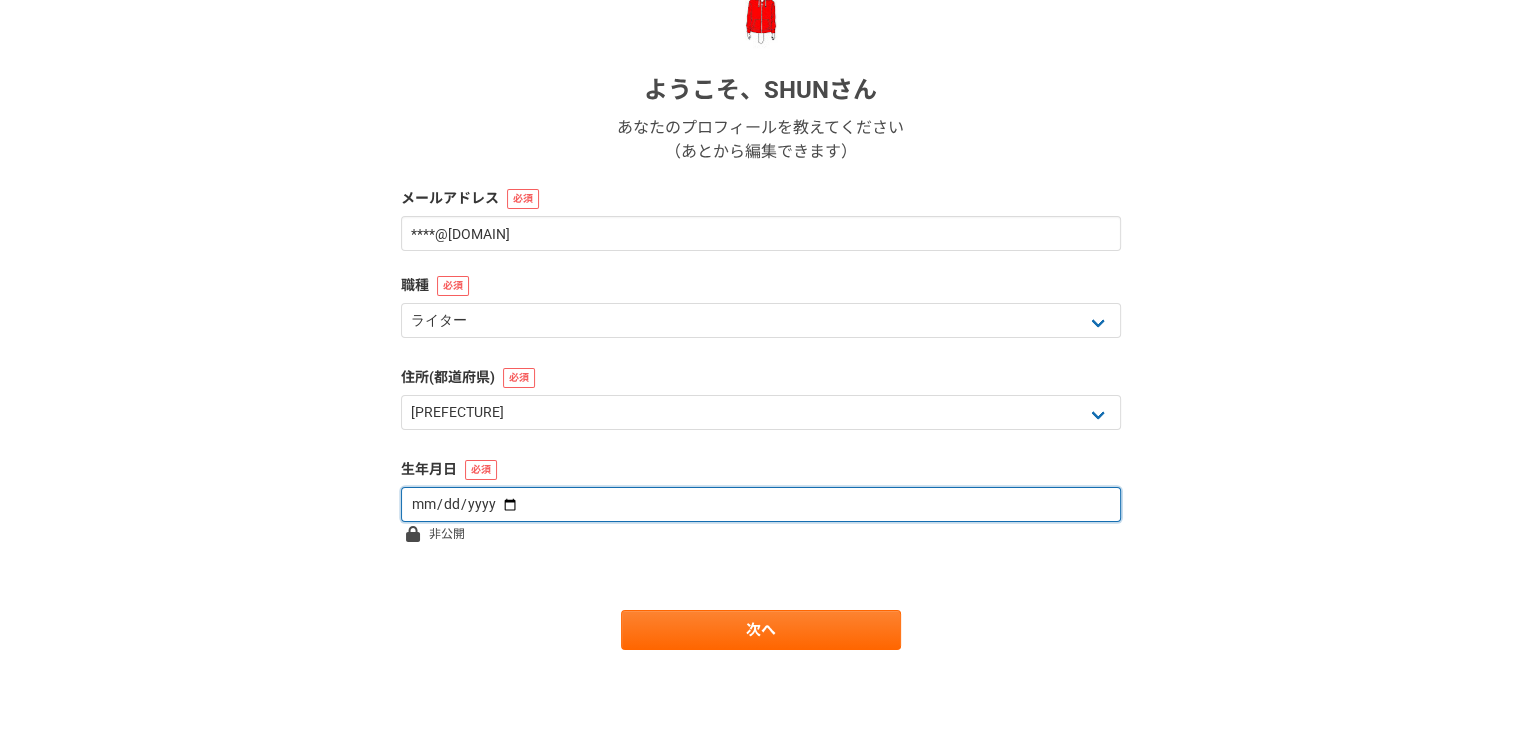 click at bounding box center (761, 504) 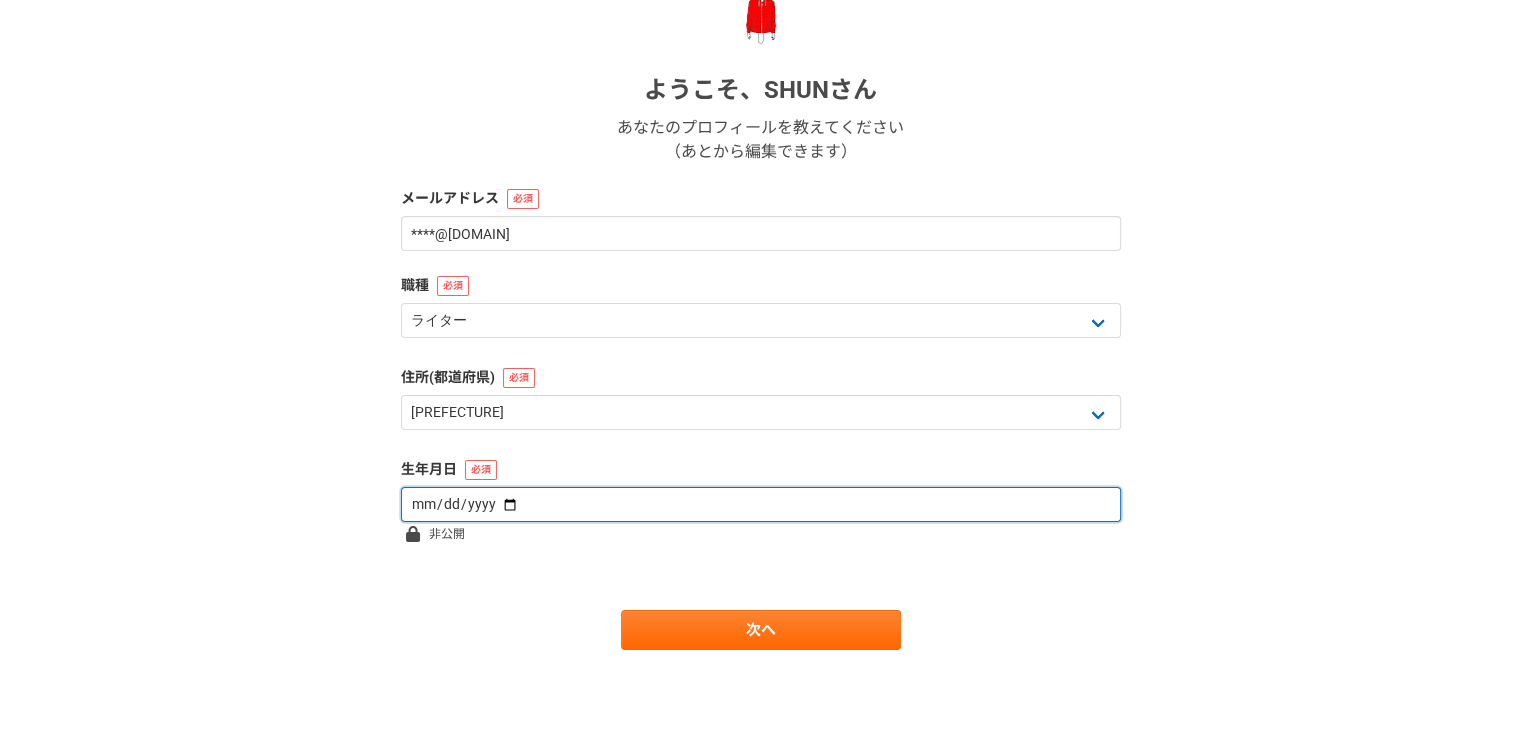 type on "[DATE]" 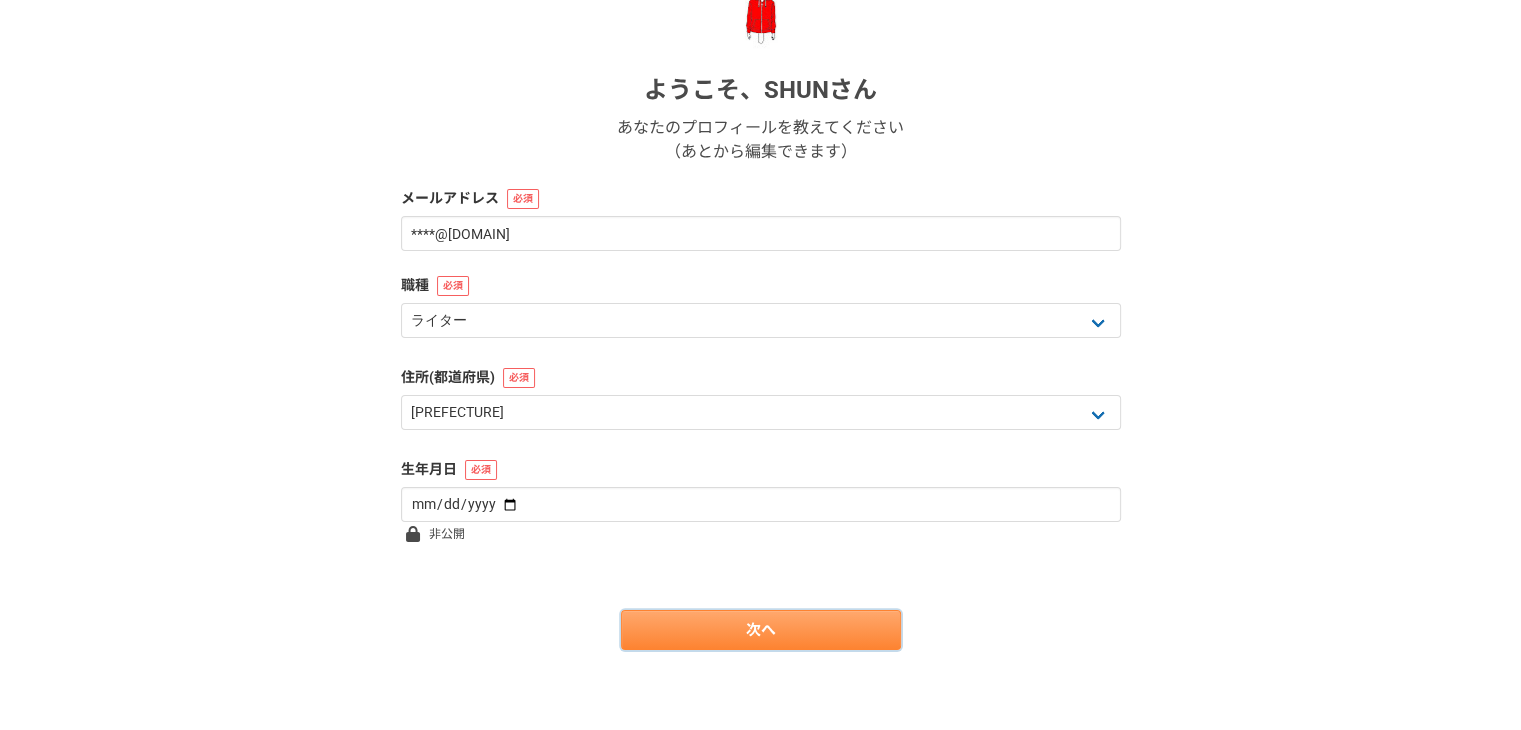 click on "次へ" at bounding box center (761, 630) 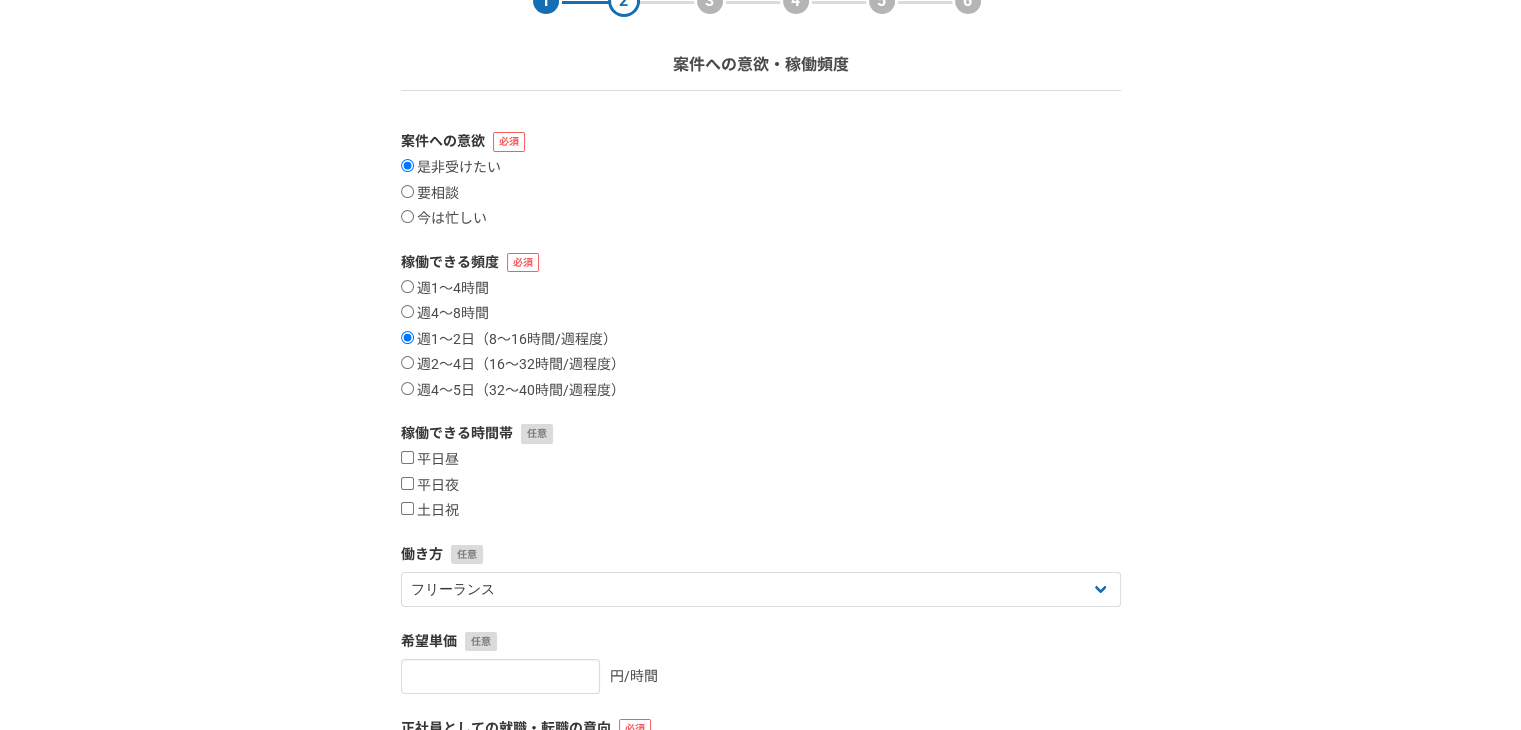 scroll, scrollTop: 200, scrollLeft: 0, axis: vertical 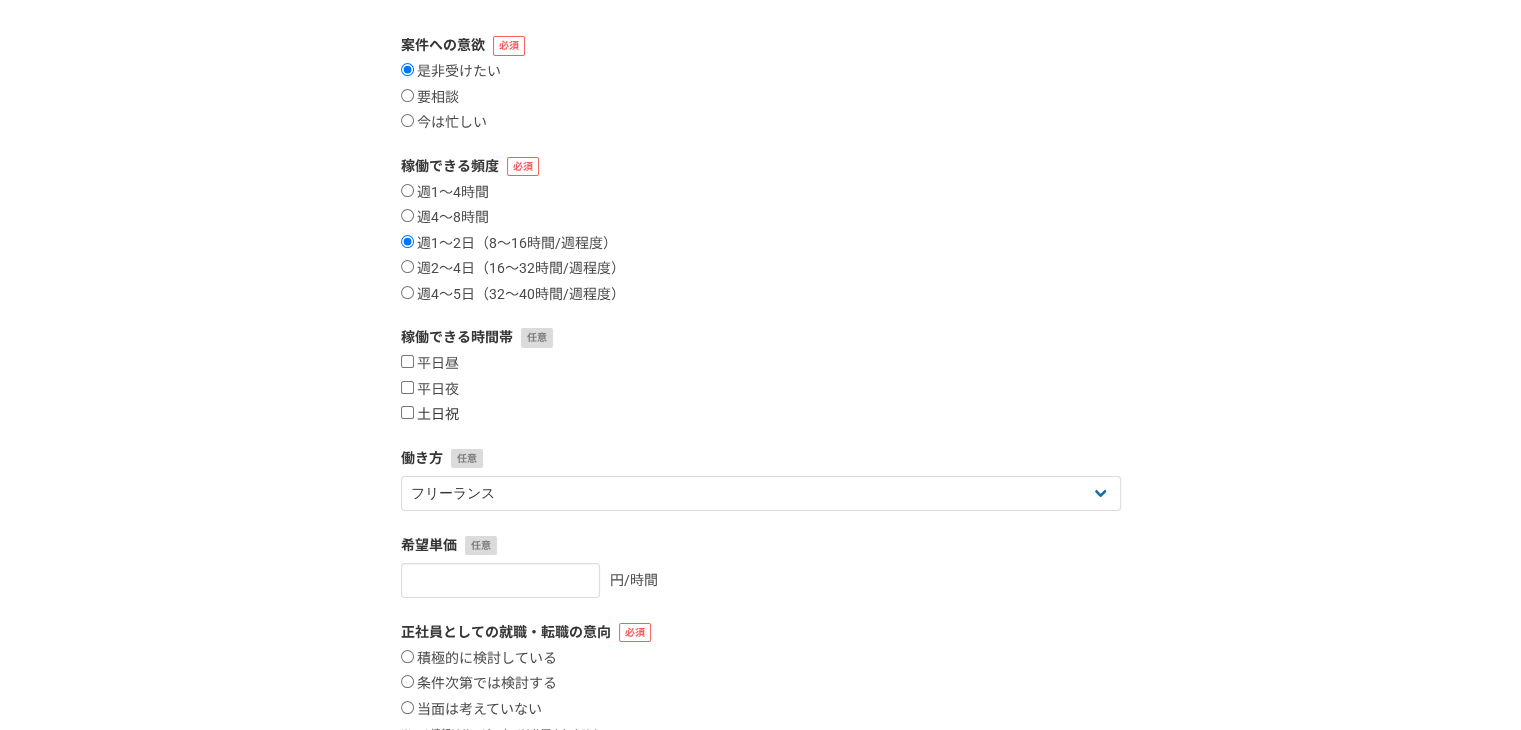 click on "土日祝" at bounding box center (430, 415) 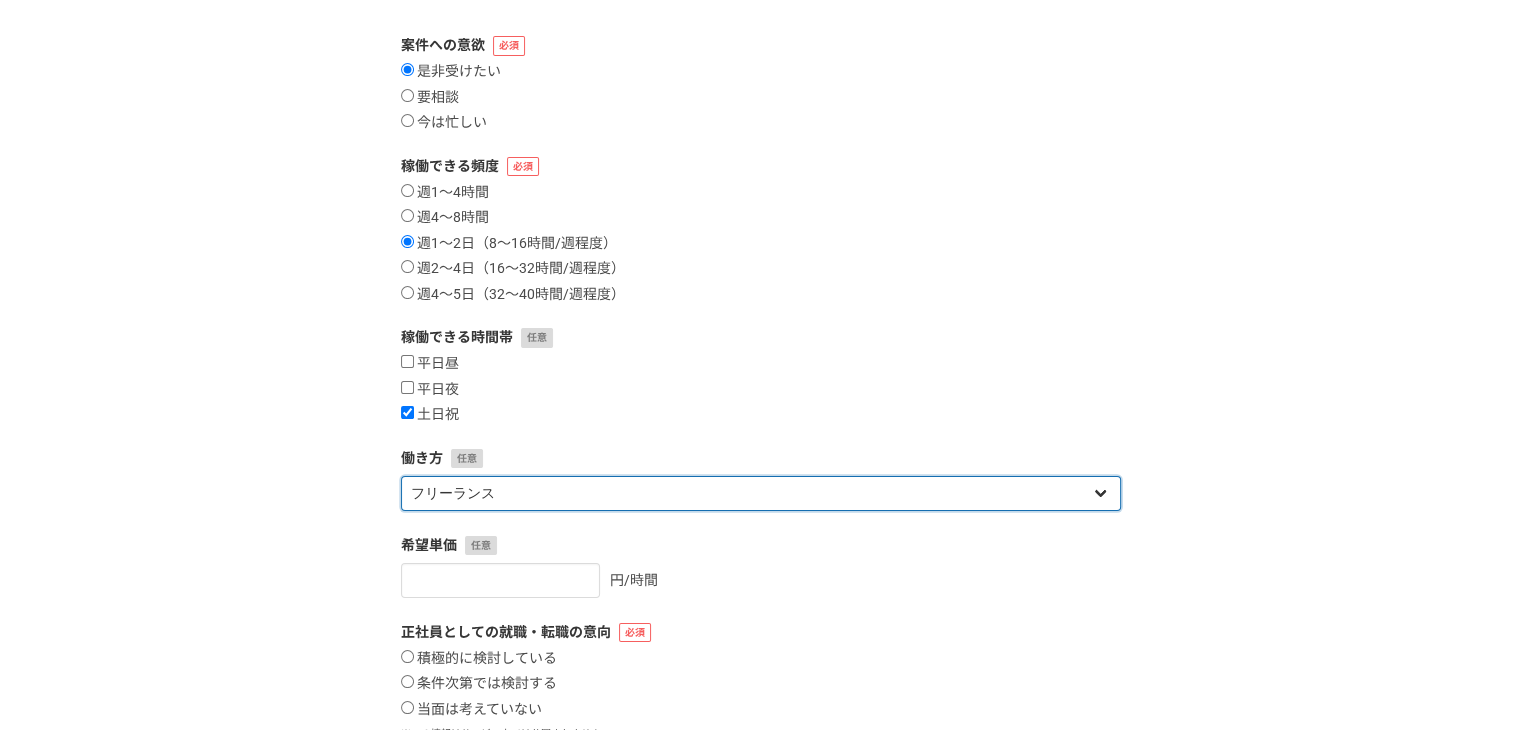 click on "フリーランス 副業 その他" at bounding box center [761, 493] 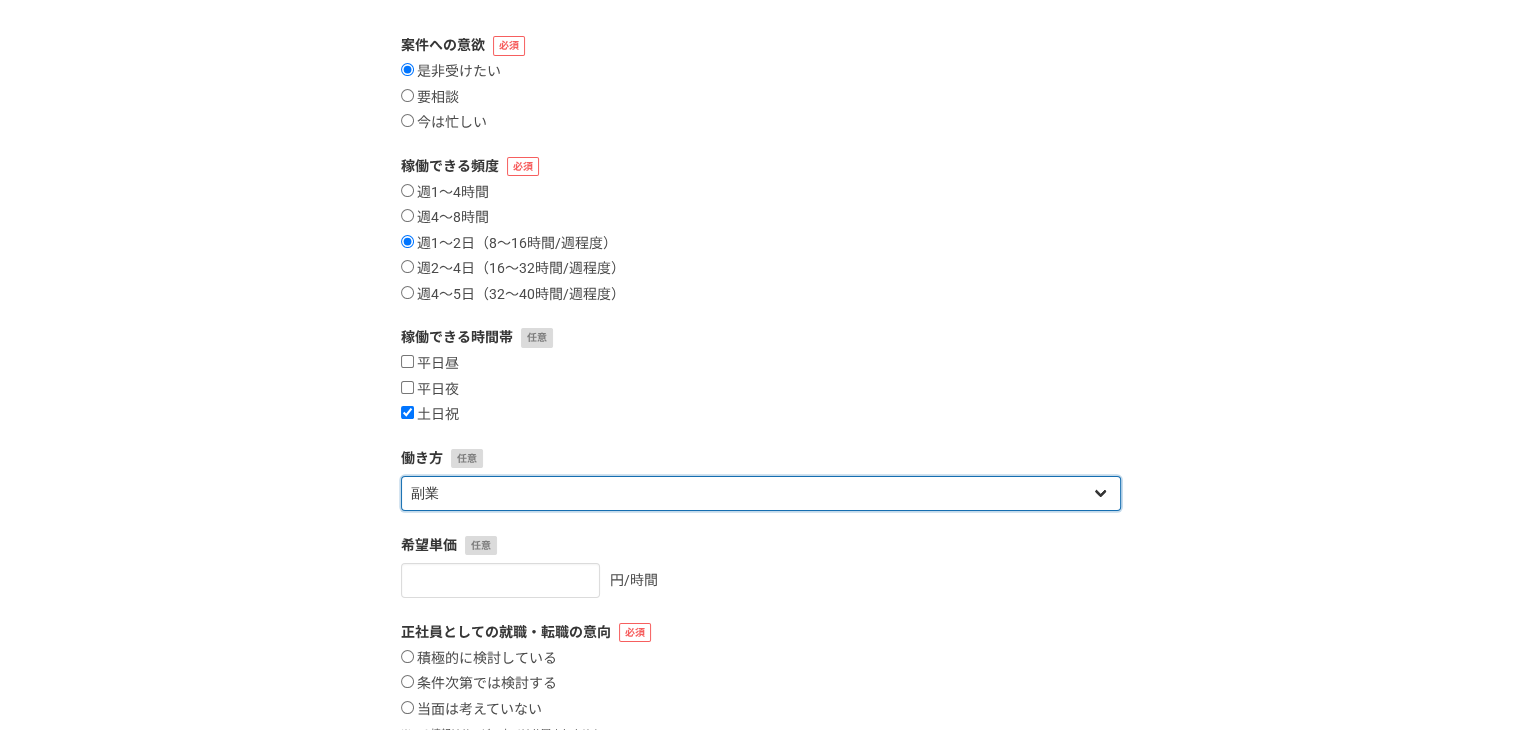 click on "フリーランス 副業 その他" at bounding box center (761, 493) 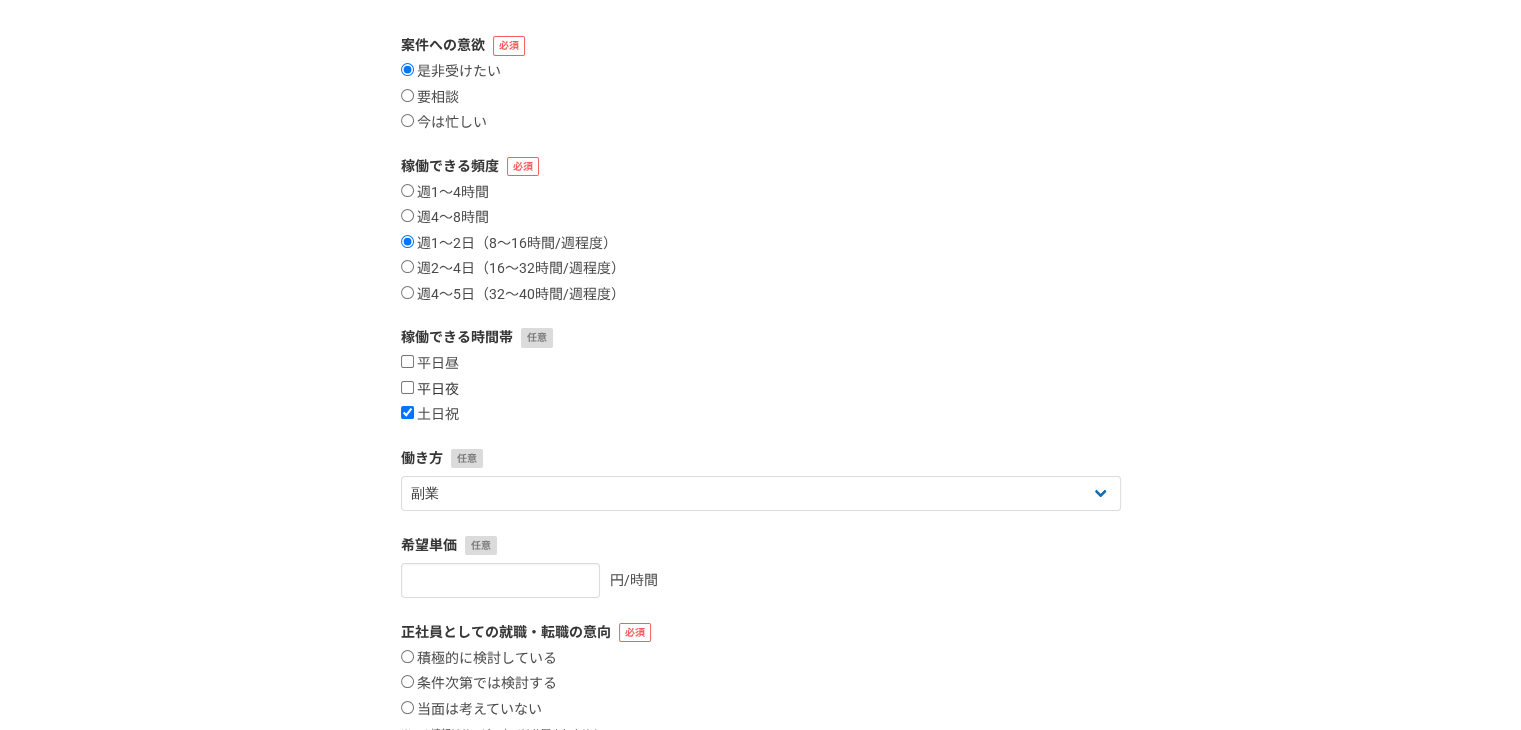click on "平日夜" at bounding box center [430, 390] 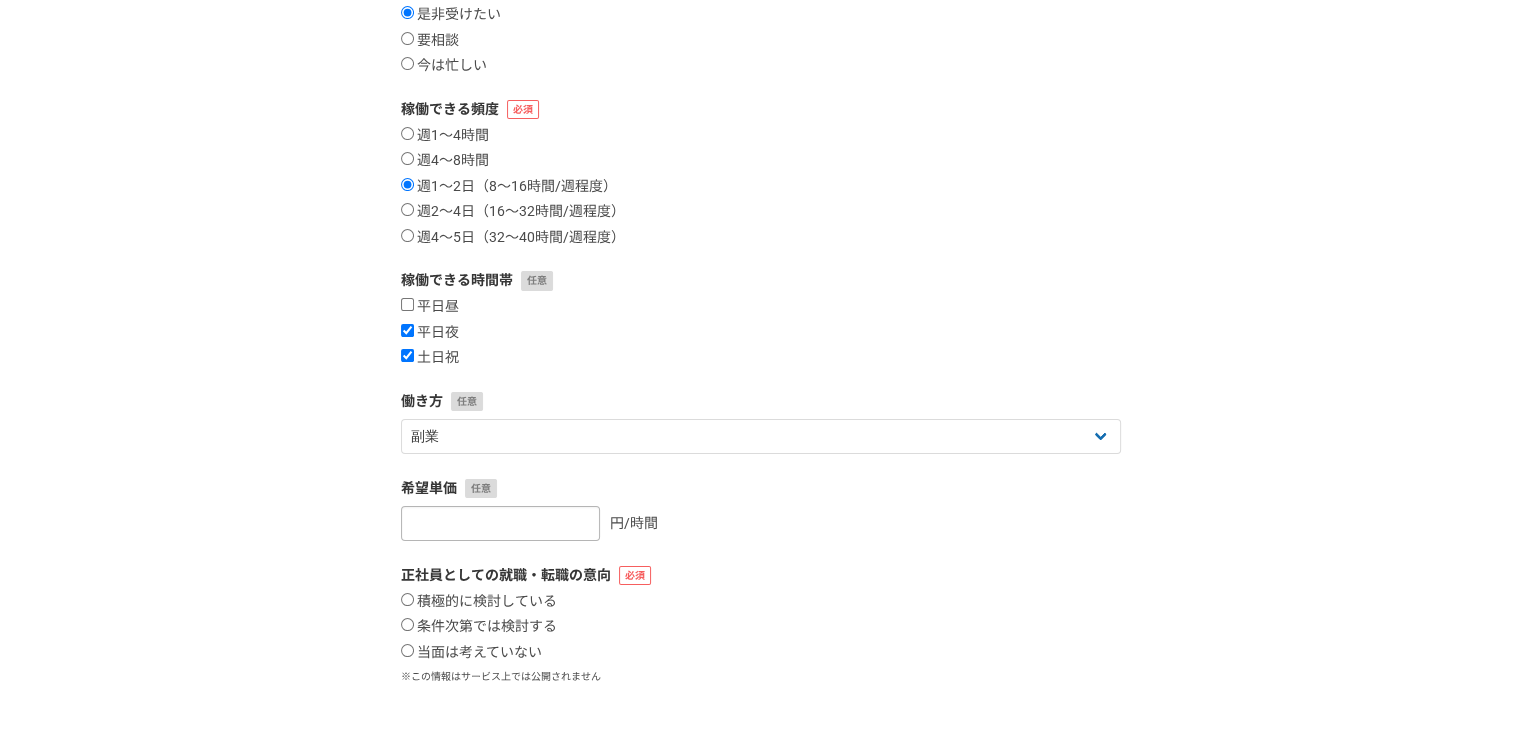scroll, scrollTop: 395, scrollLeft: 0, axis: vertical 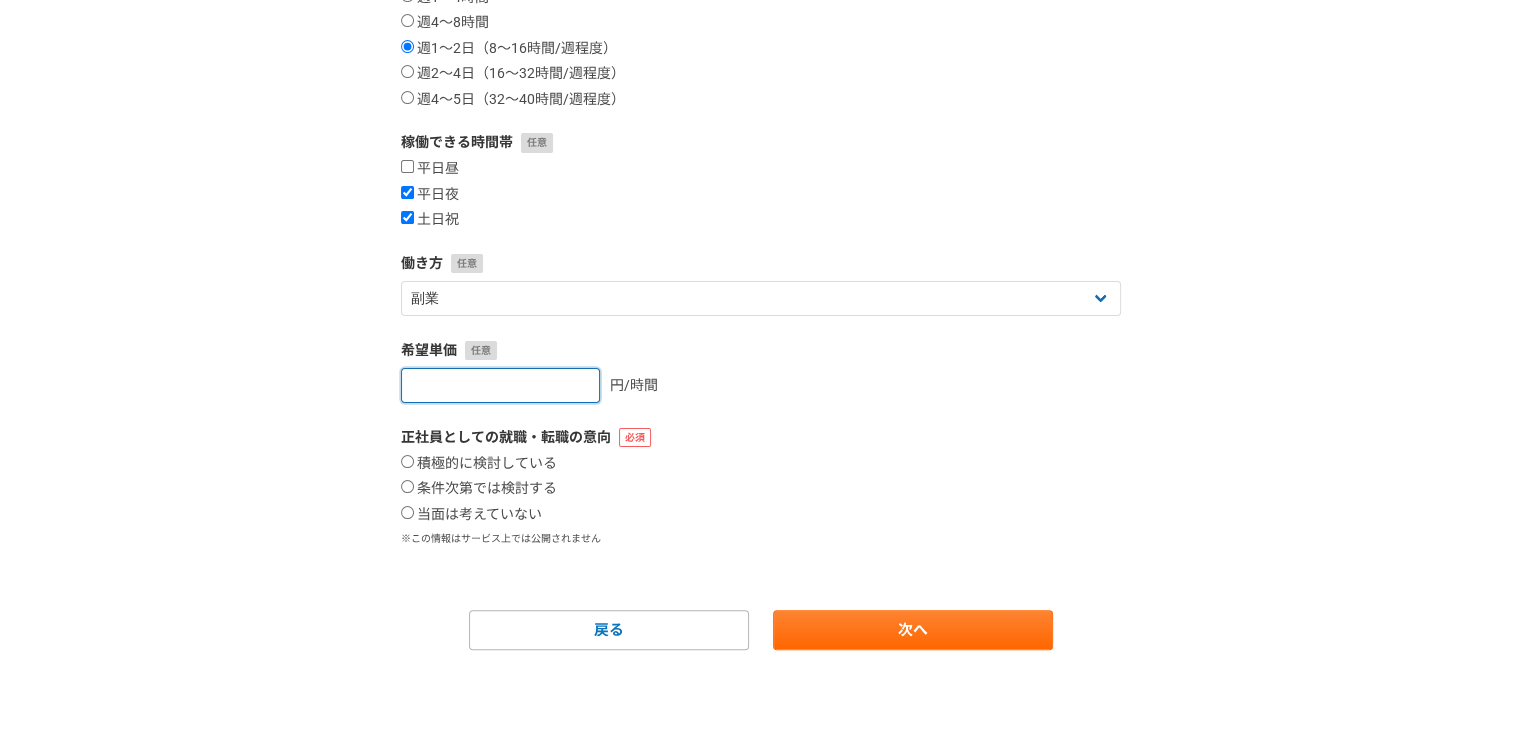 click at bounding box center (500, 385) 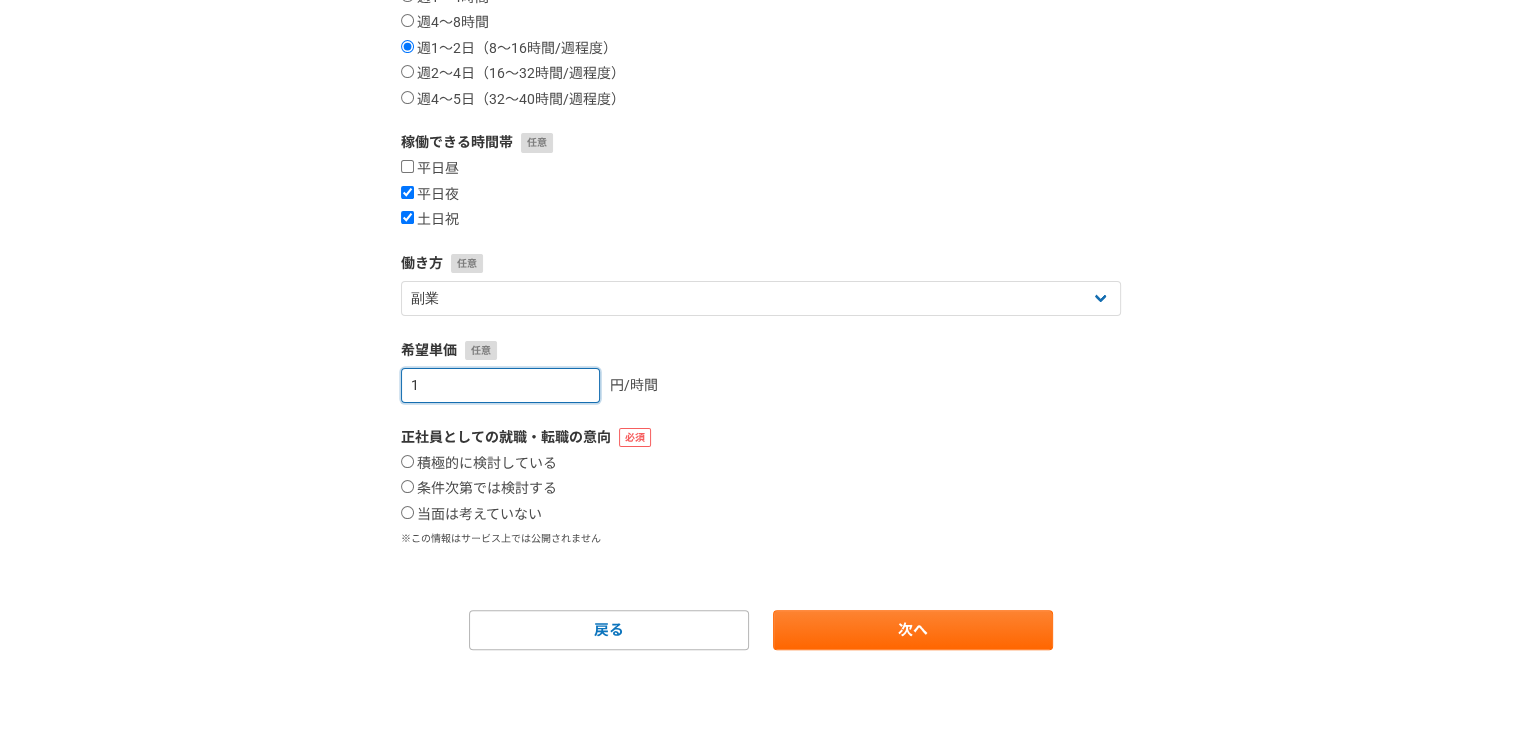 type on "1" 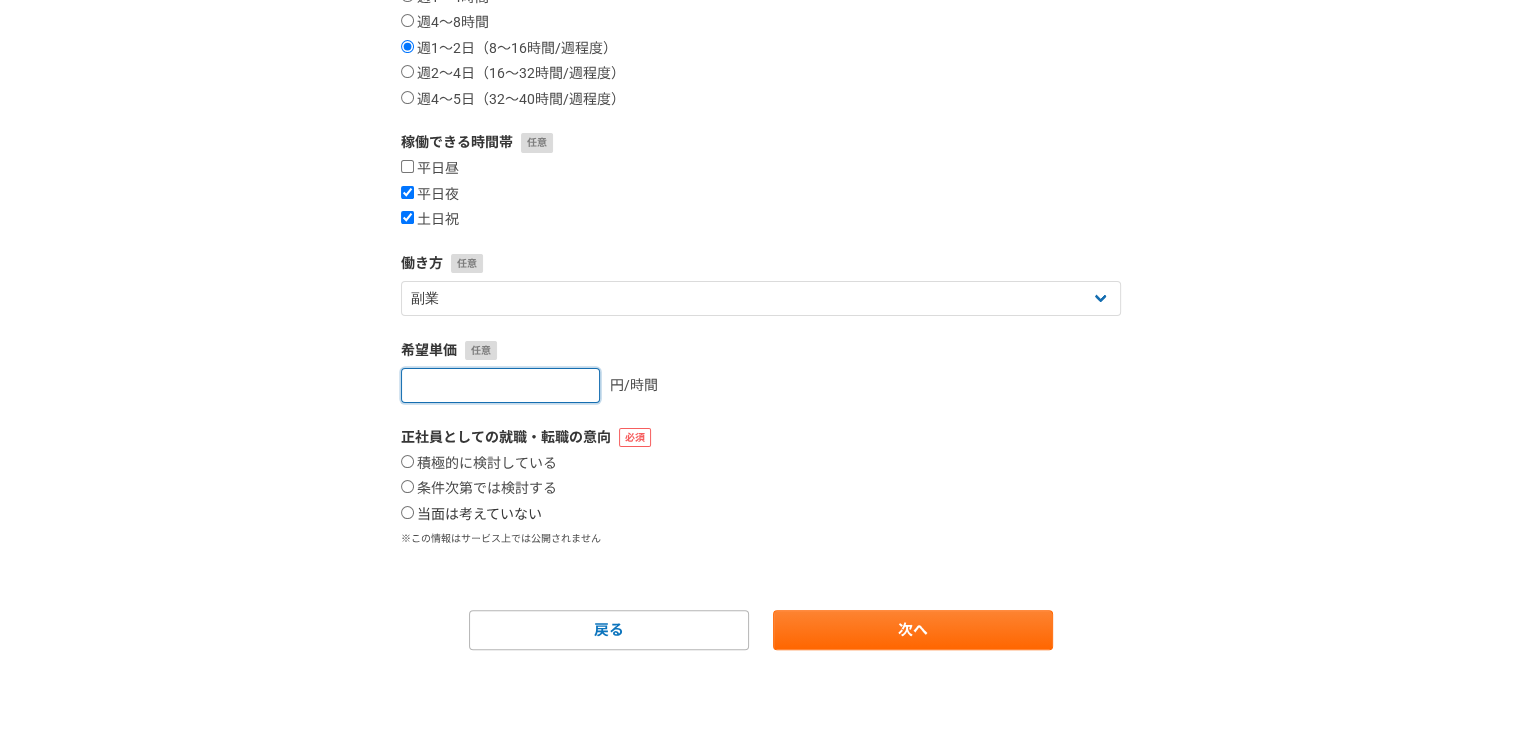 type 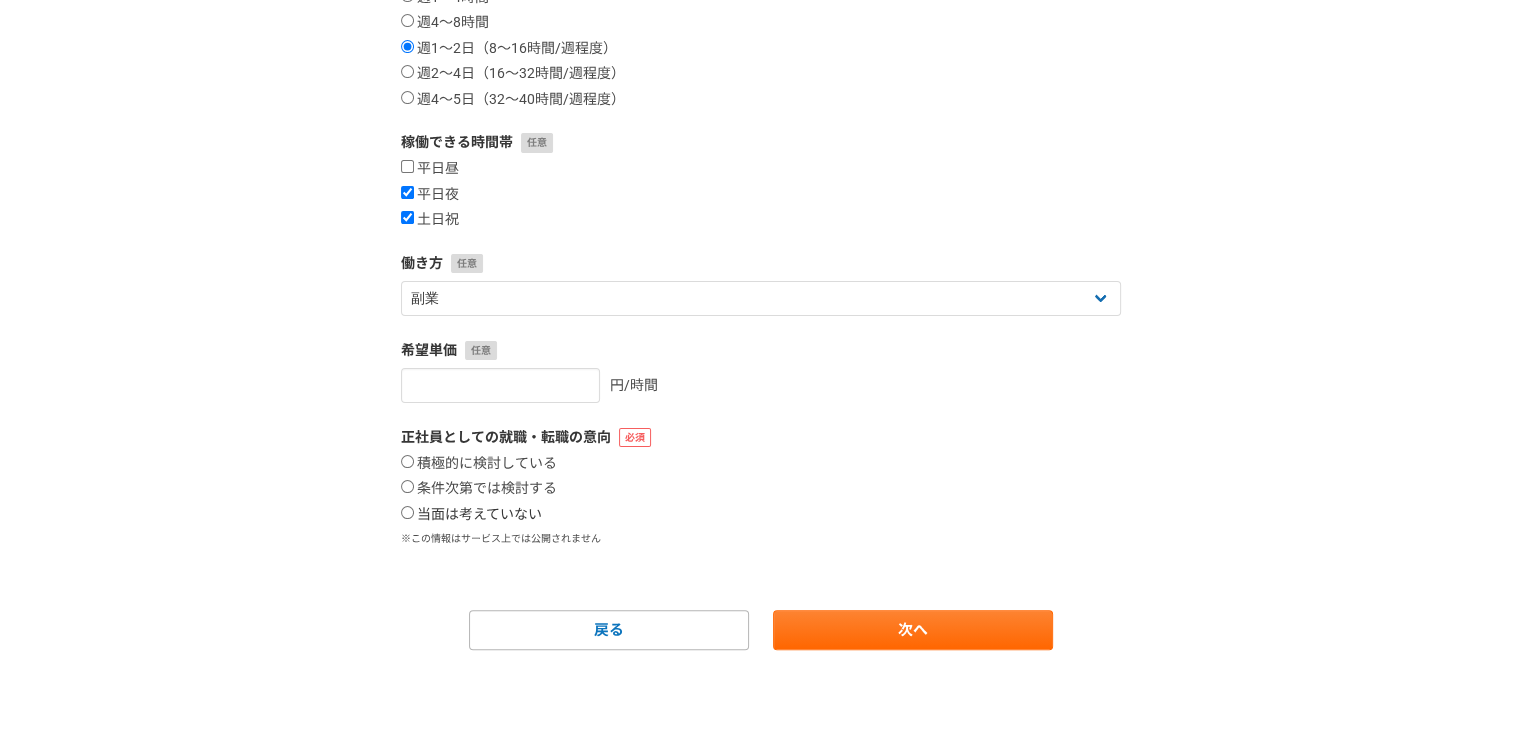 click on "当面は考えていない" at bounding box center (471, 515) 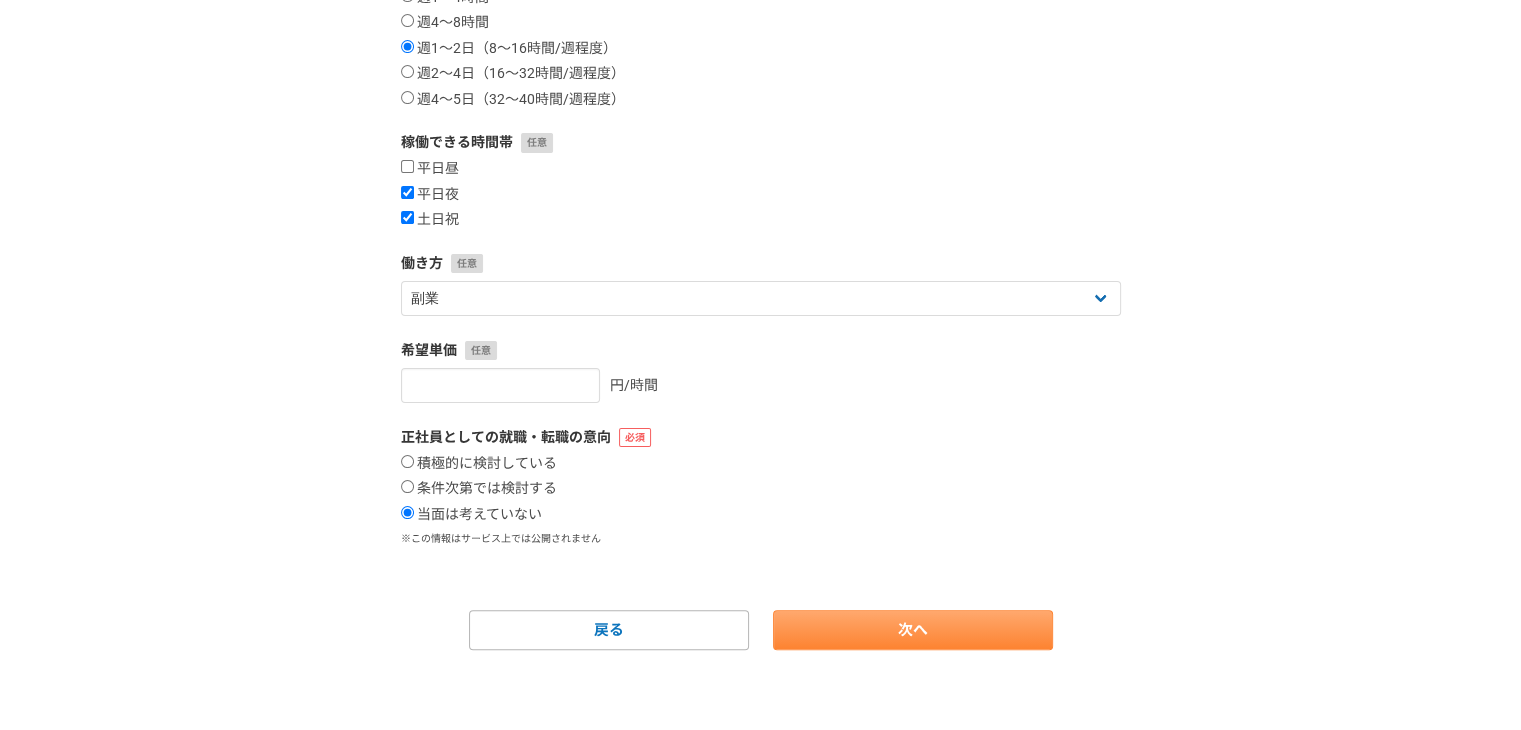click on "案件への意欲   是非受けたい   要相談   今は忙しい 稼働できる頻度   週1〜4時間   週4〜8時間   週1〜2日（8〜16時間/週程度）   週2〜4日（16〜32時間/週程度）   週4〜5日（32〜40時間/週程度） 稼働できる時間帯   平日昼   平日夜   土日祝 働き方フリーランス 副業 その他 希望単価 円/時間 正社員としての就職・転職の意向   積極的に検討している   条件次第では検討する   当面は考えていない ※この情報はサービス上では公開されません 戻る 次へ" at bounding box center (761, 245) 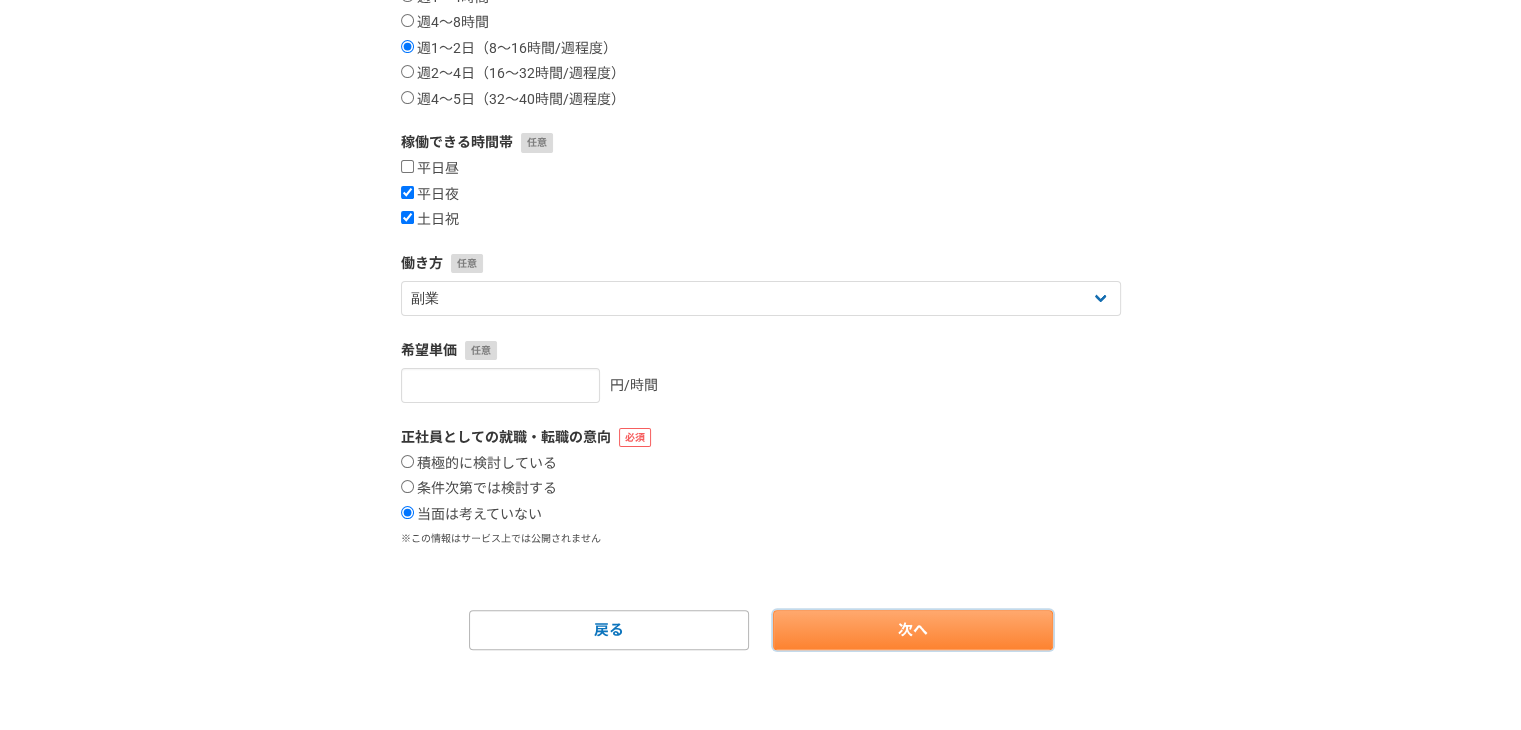 click on "次へ" at bounding box center (913, 630) 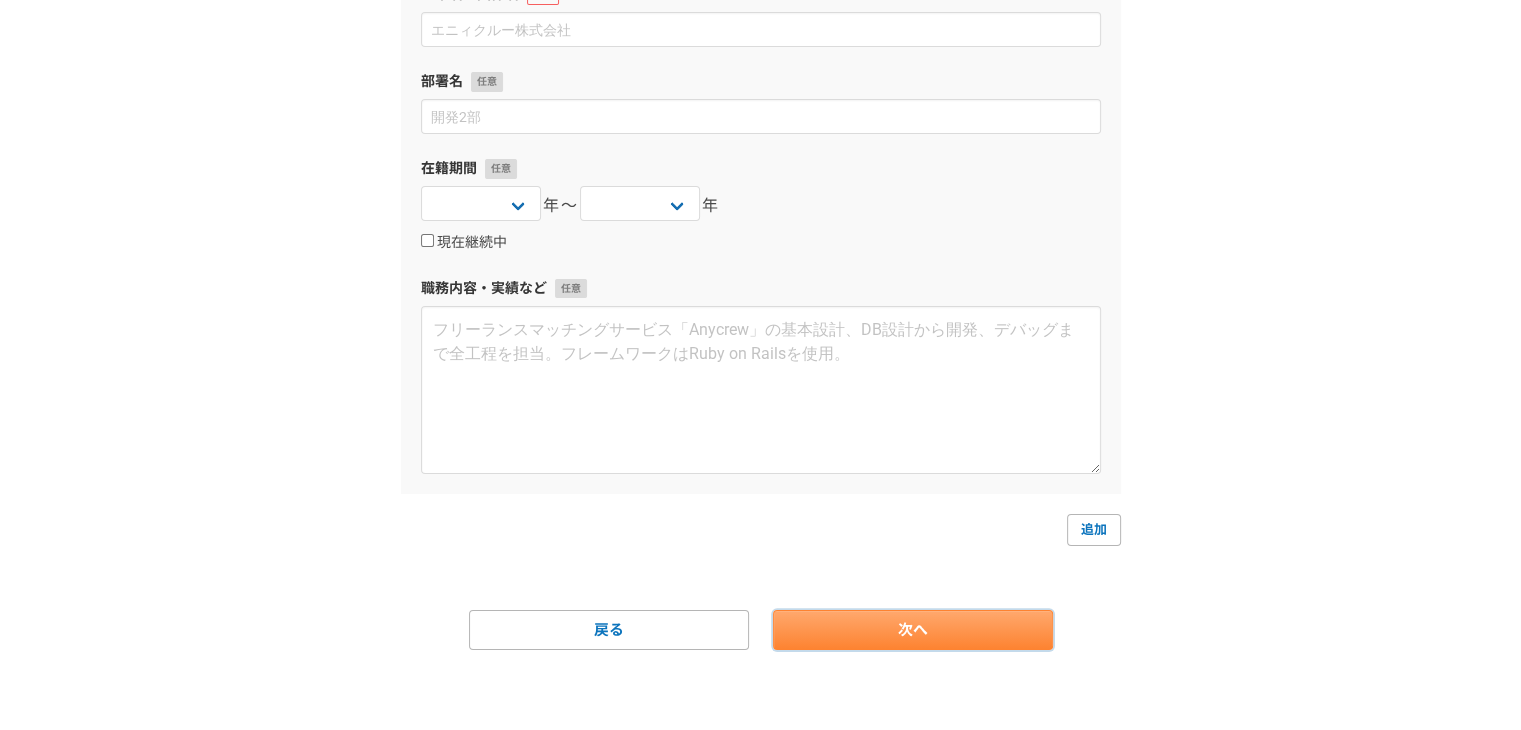 scroll, scrollTop: 0, scrollLeft: 0, axis: both 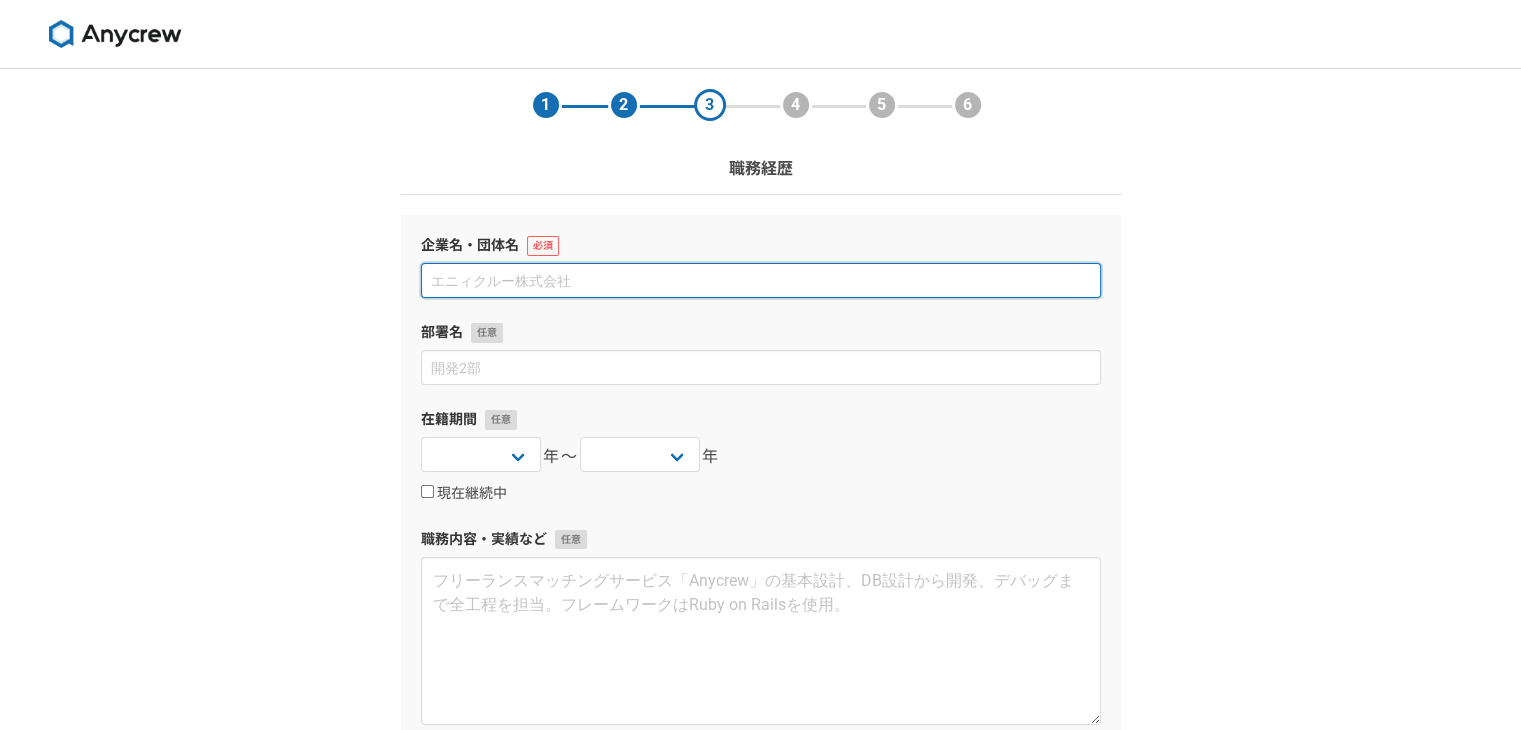 click at bounding box center [761, 280] 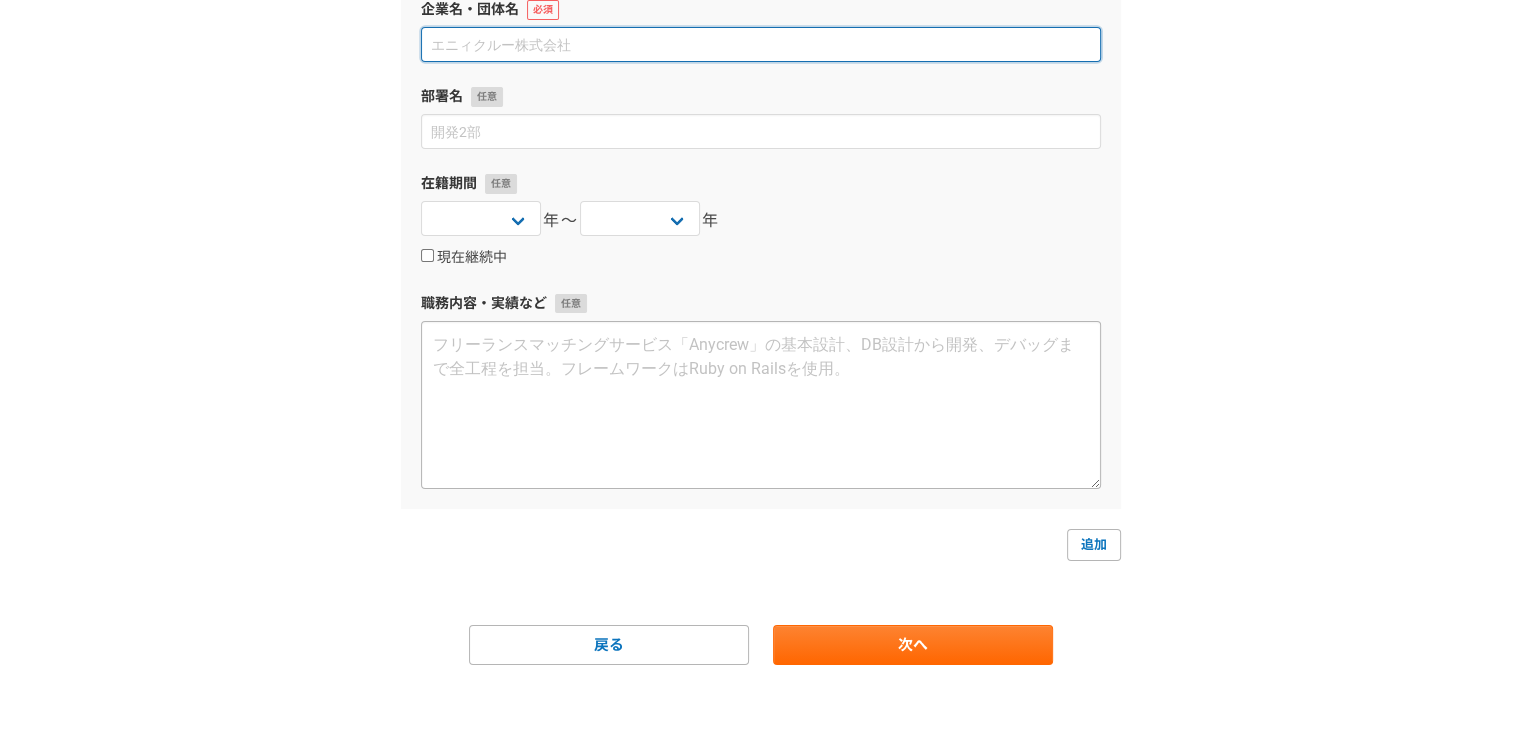 scroll, scrollTop: 50, scrollLeft: 0, axis: vertical 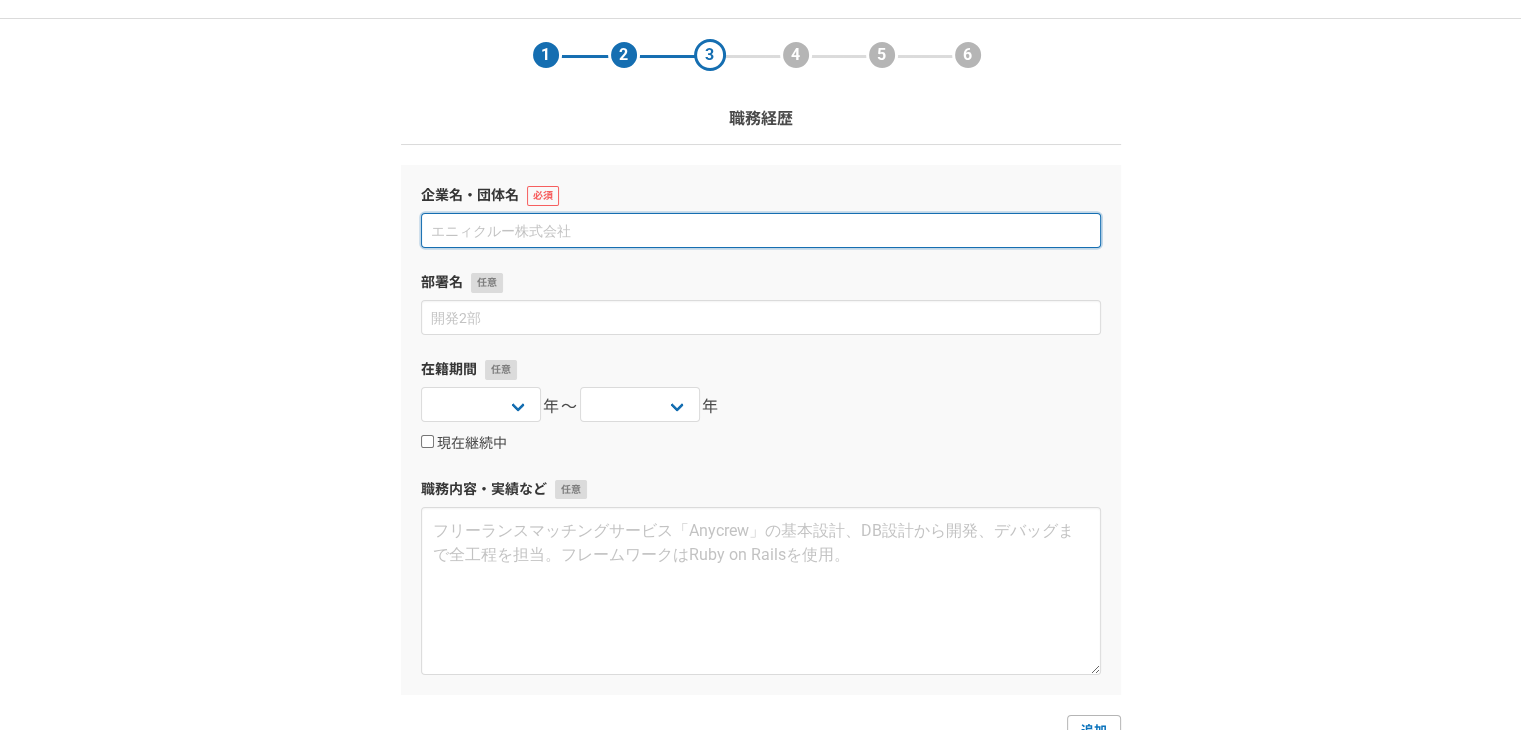 type on "A" 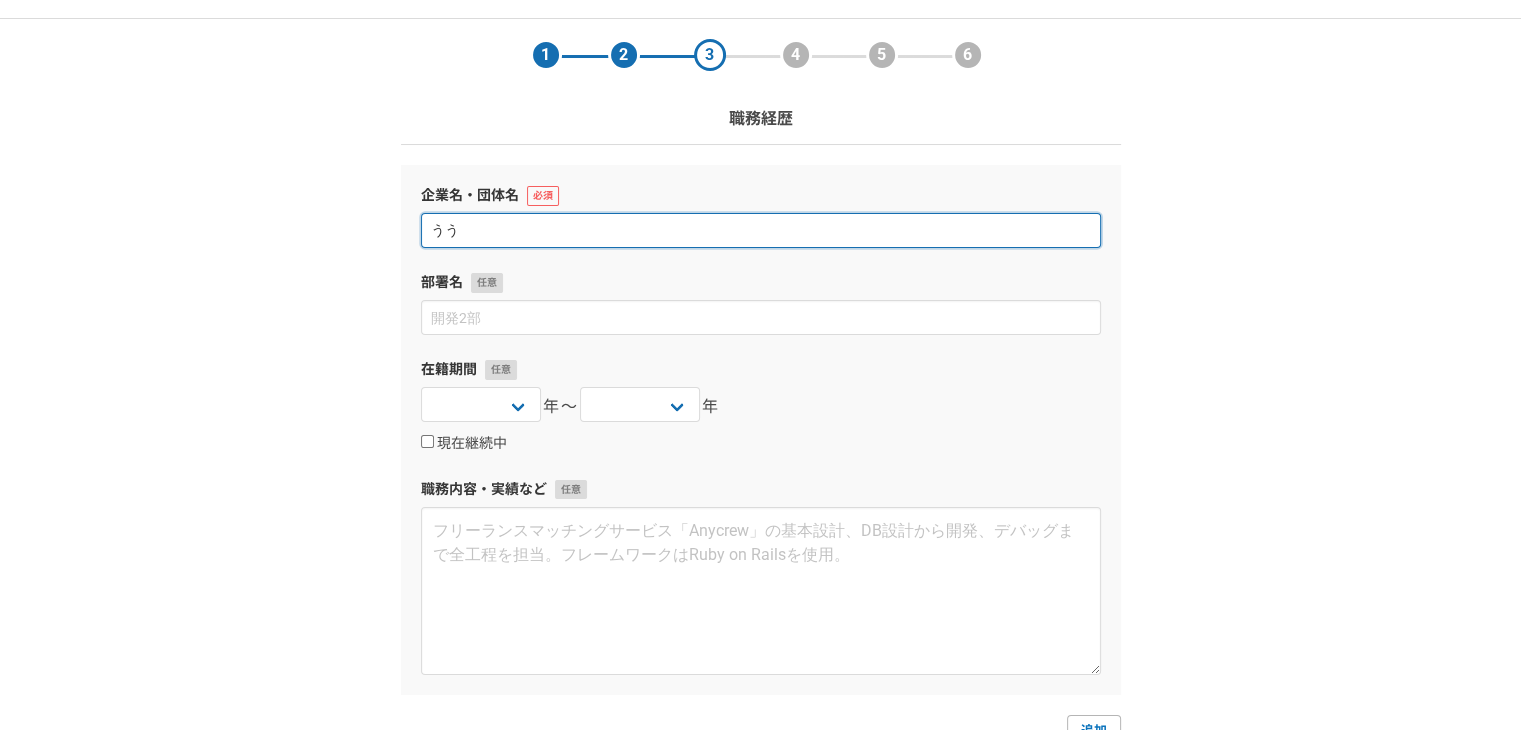 type on "う" 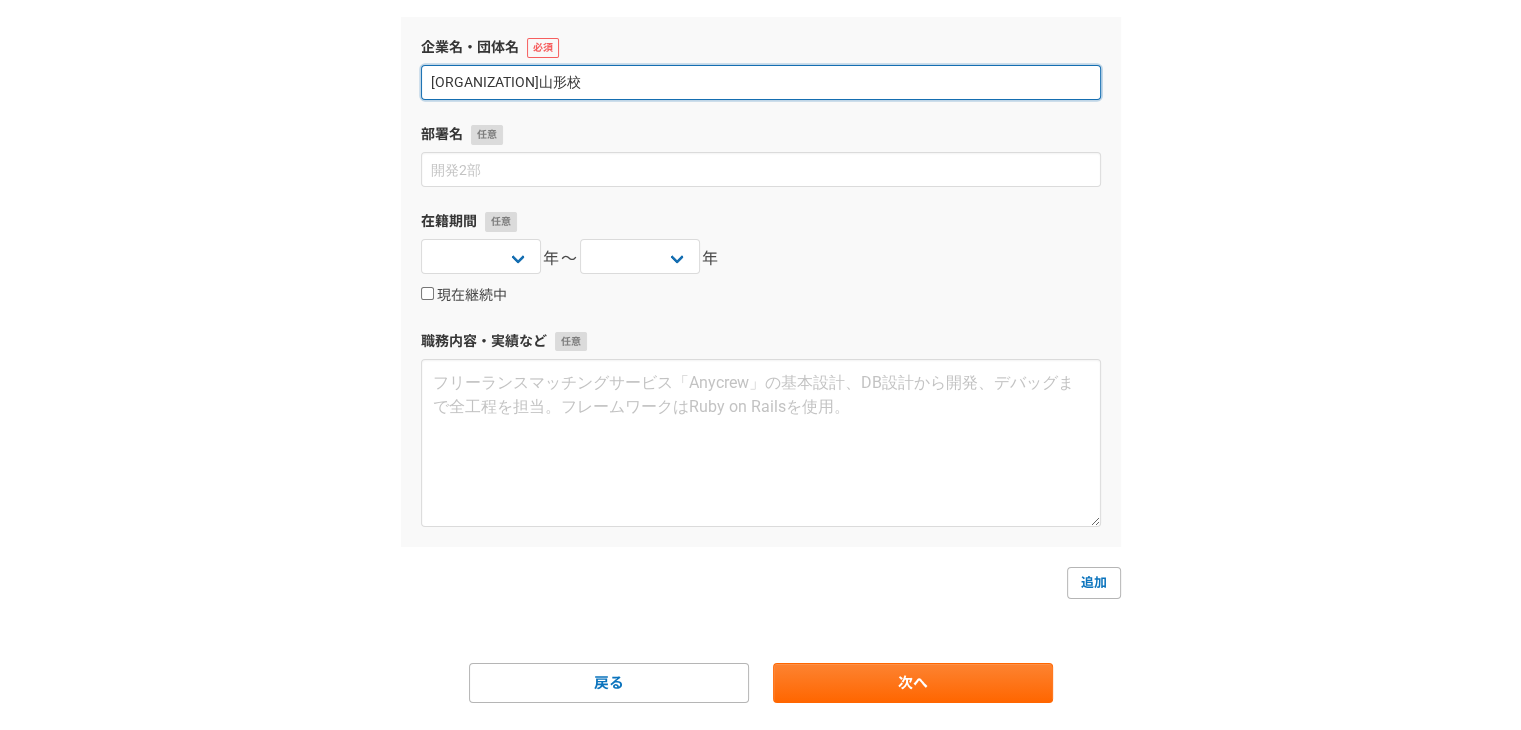scroll, scrollTop: 250, scrollLeft: 0, axis: vertical 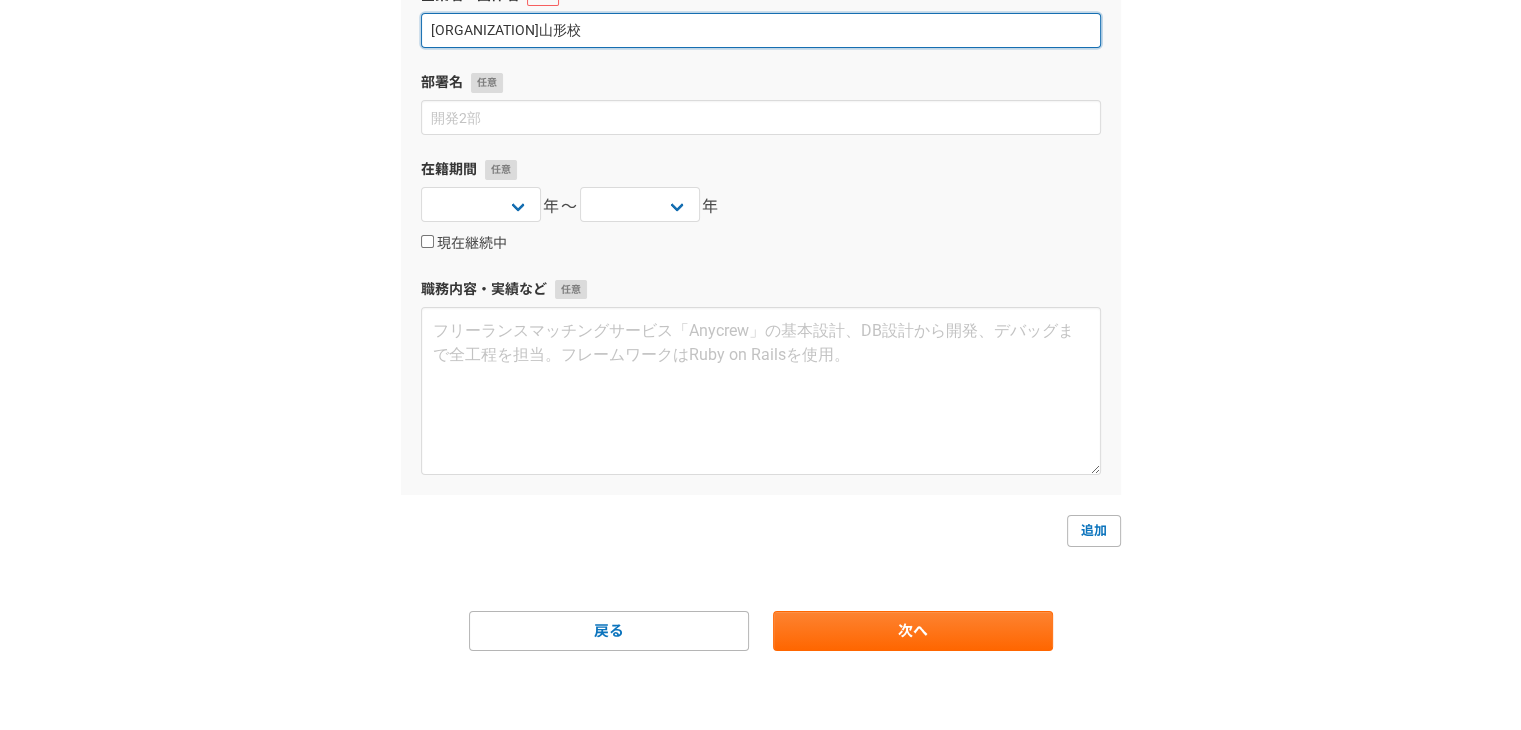 type on "[ORGANIZATION]山形校" 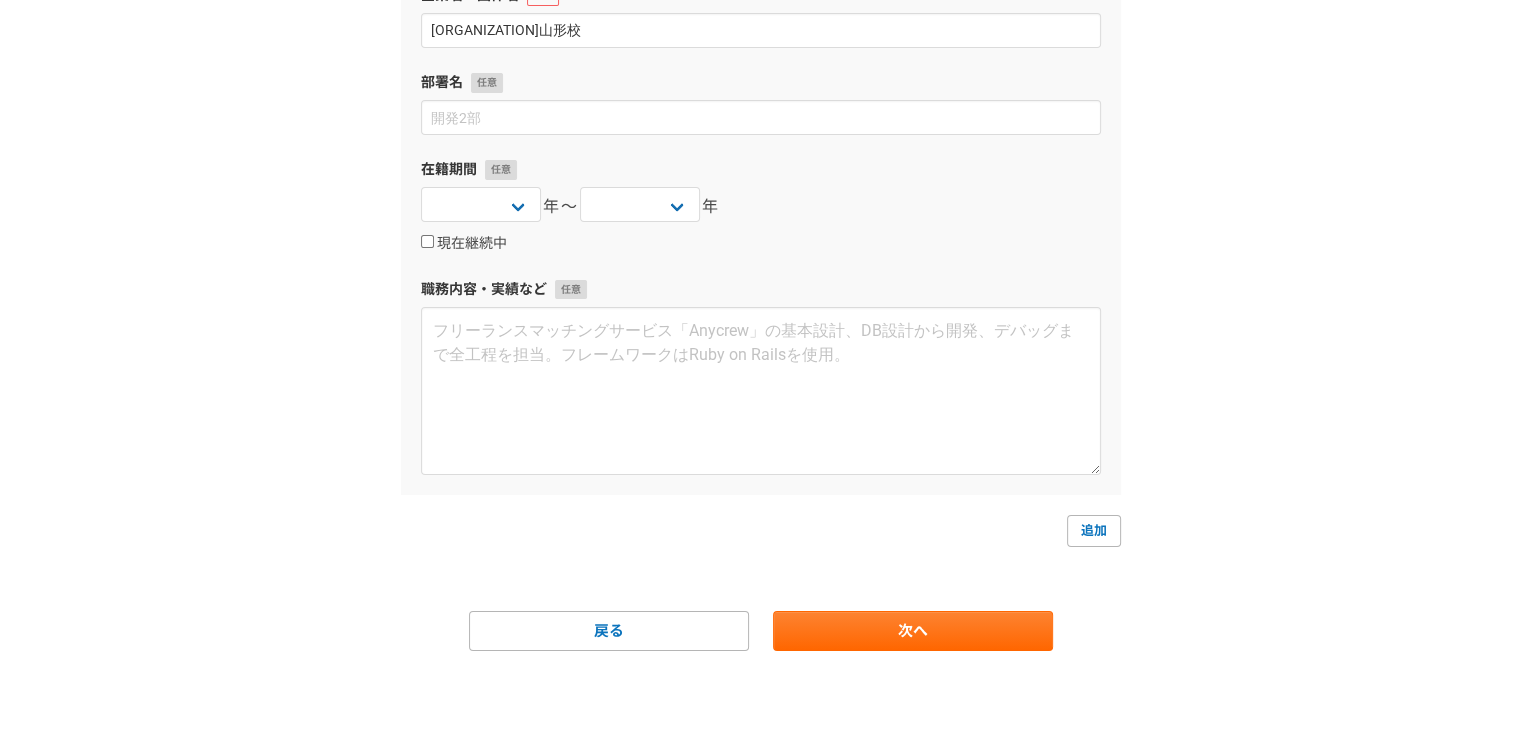 click on "在籍期間" at bounding box center [761, 169] 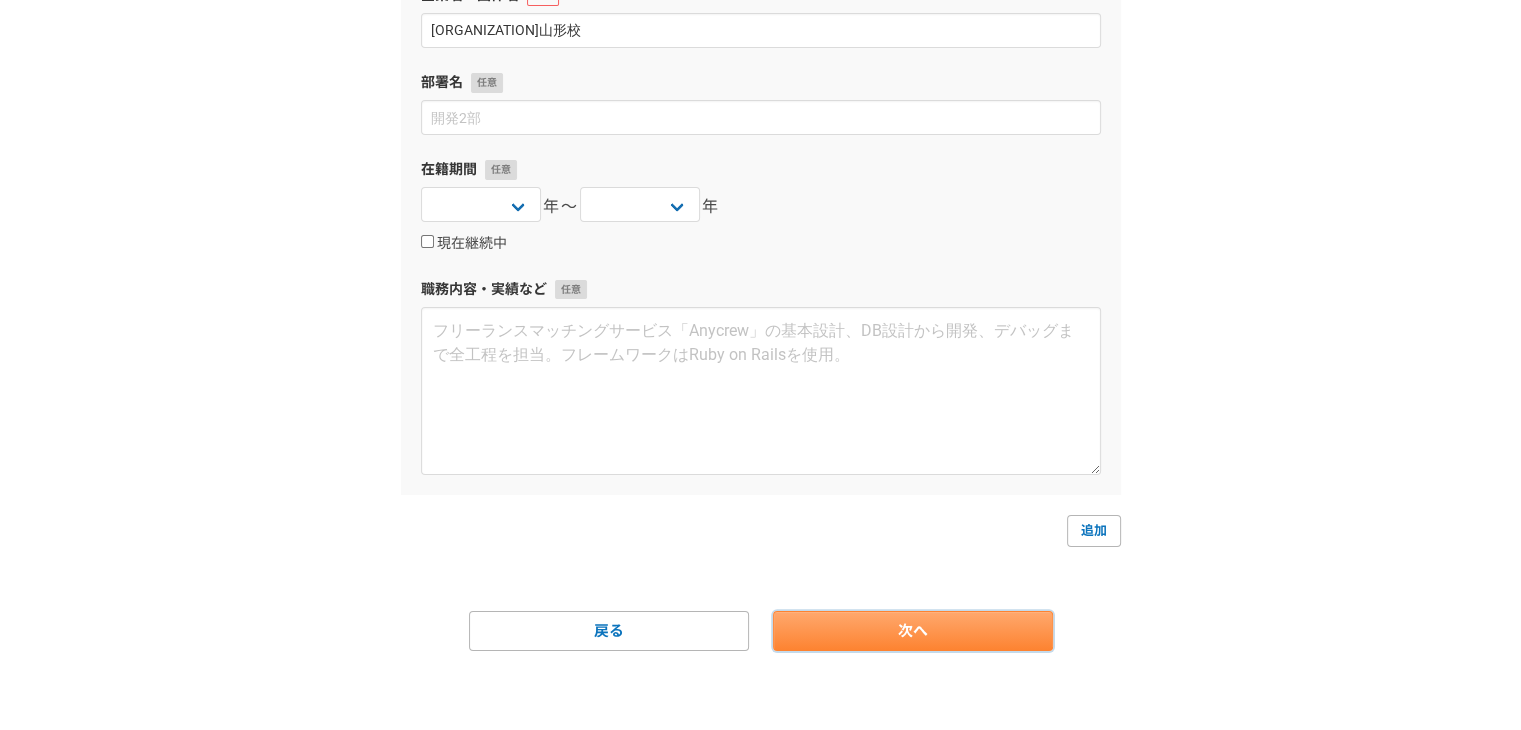click on "次へ" at bounding box center [913, 631] 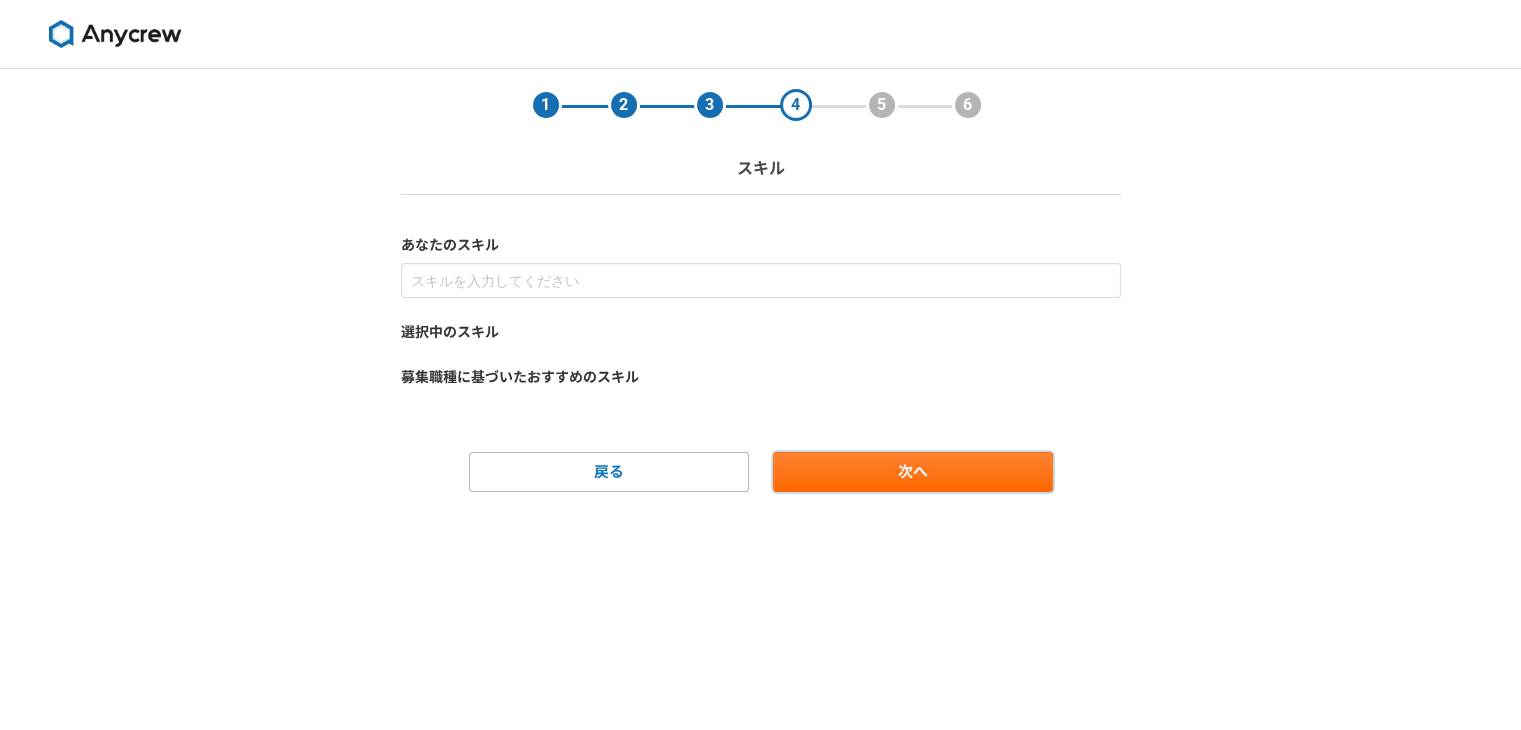 scroll, scrollTop: 0, scrollLeft: 0, axis: both 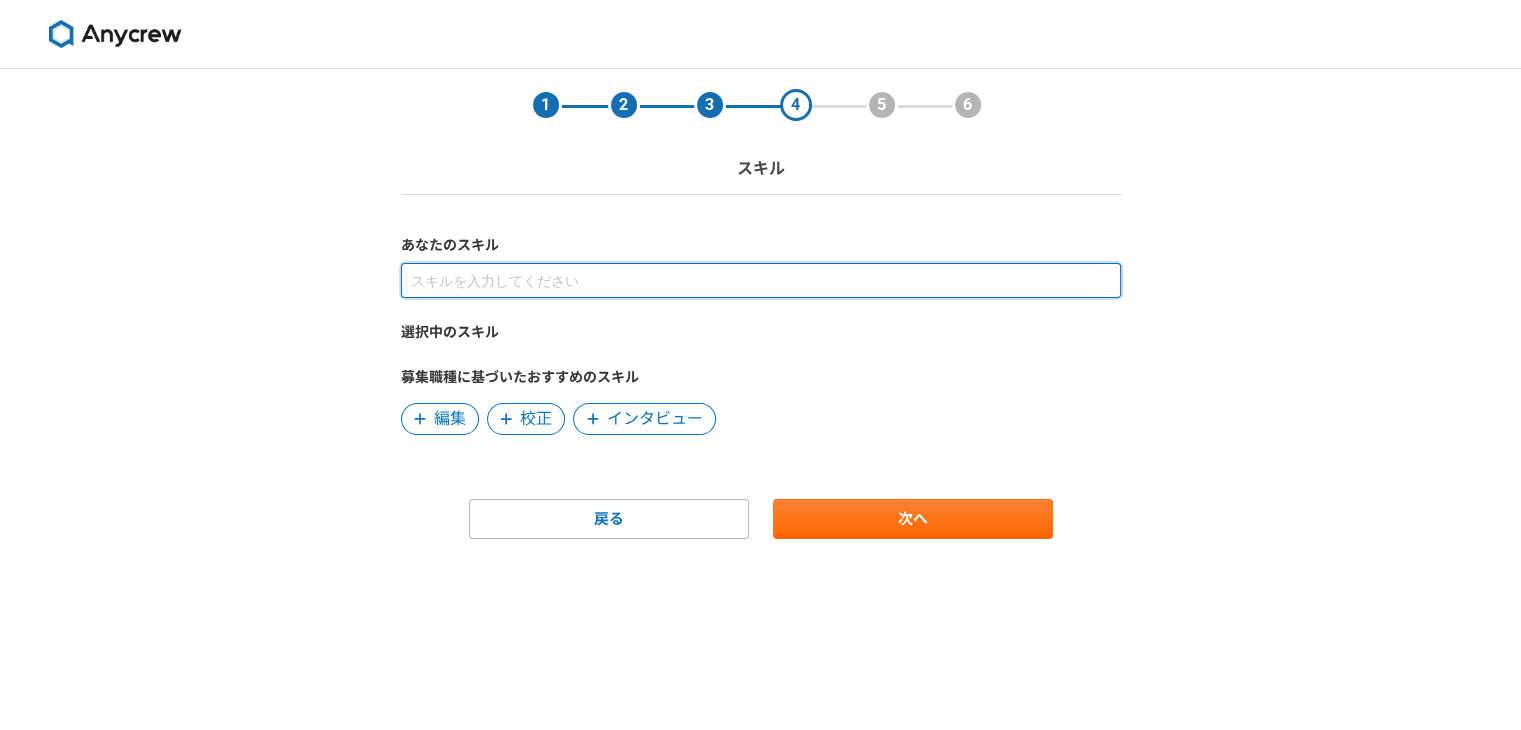 click at bounding box center [761, 280] 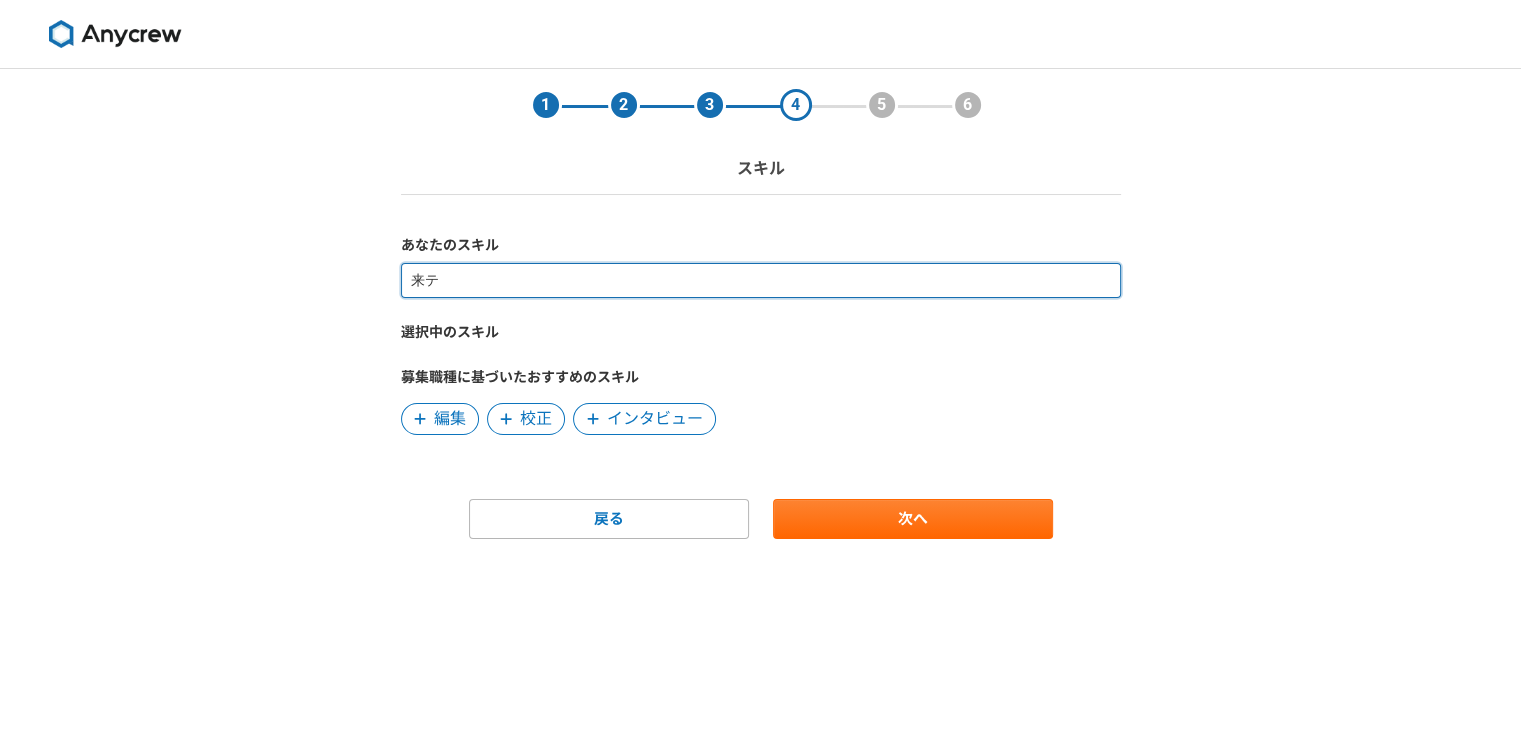 type on "来" 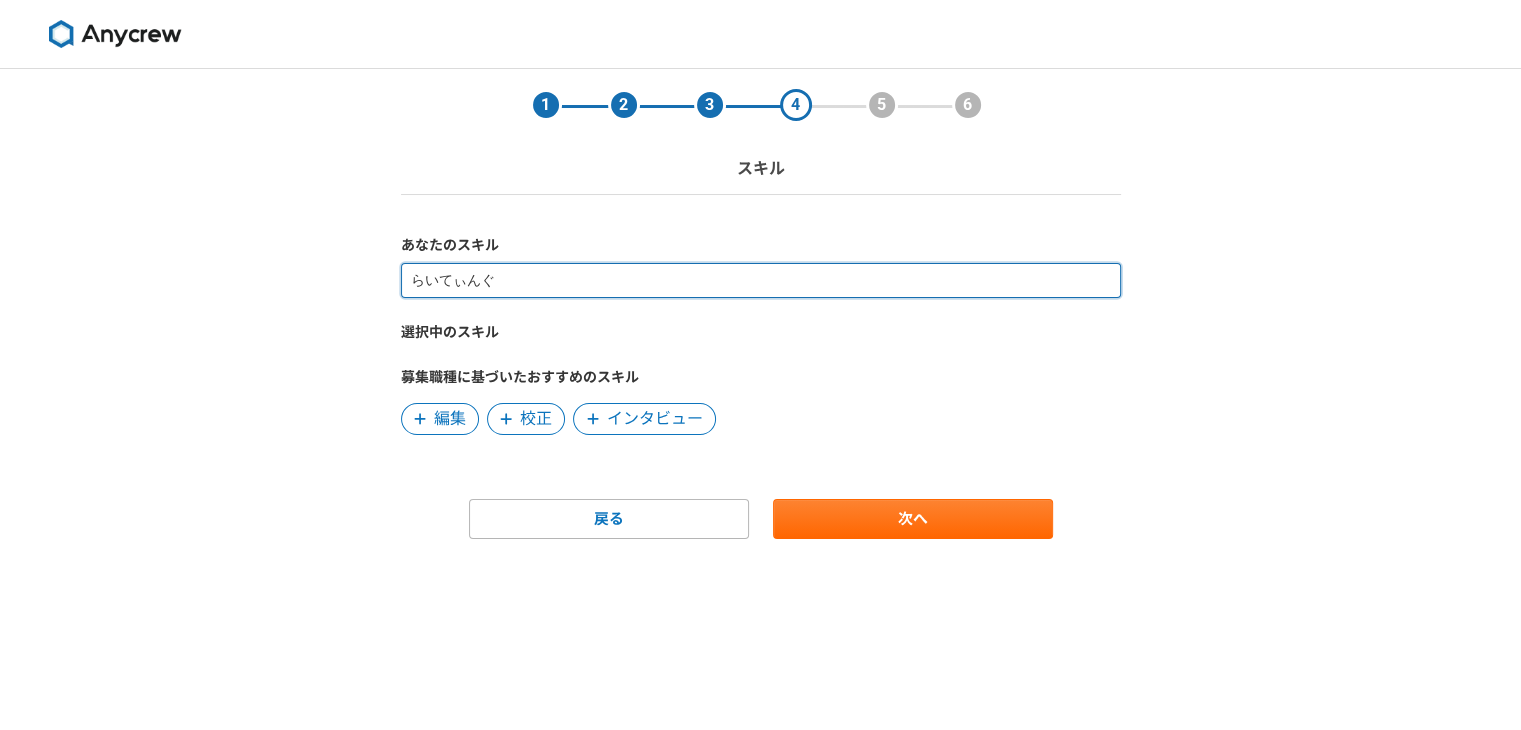 type on "ライティング" 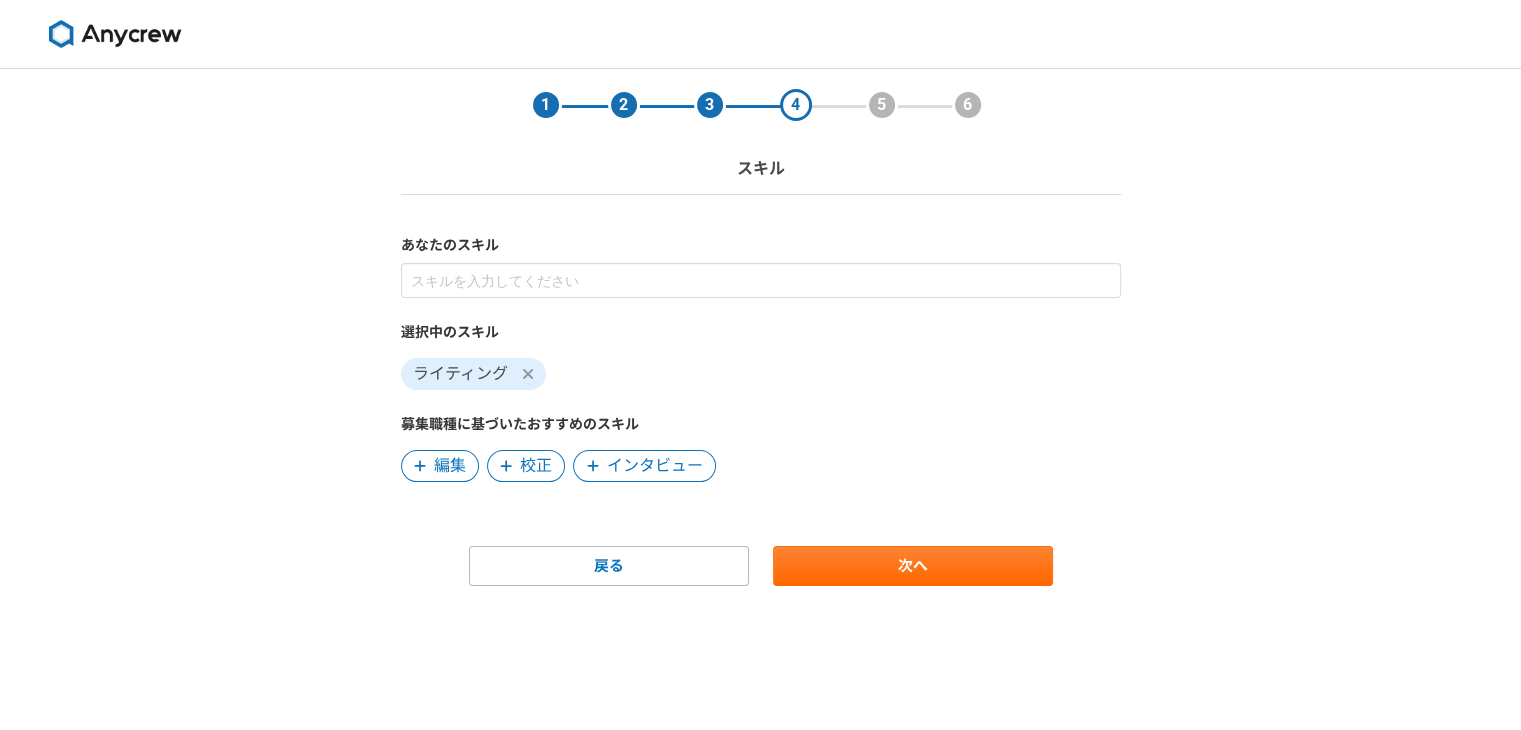click on "選択中のスキル ライティング 募集職種に基づいたおすすめのスキル 編集 校正 インタビュー" at bounding box center (761, 372) 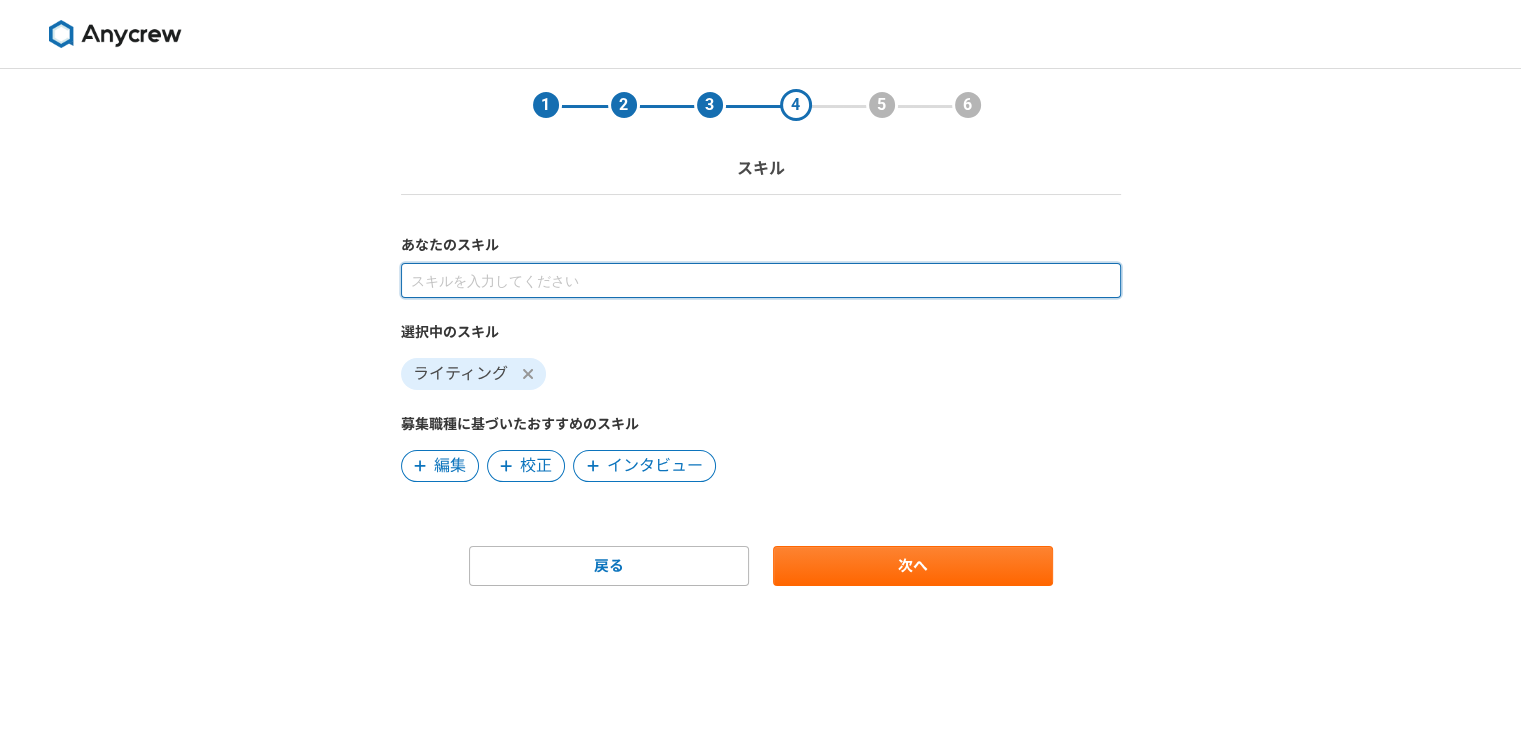 click at bounding box center (761, 280) 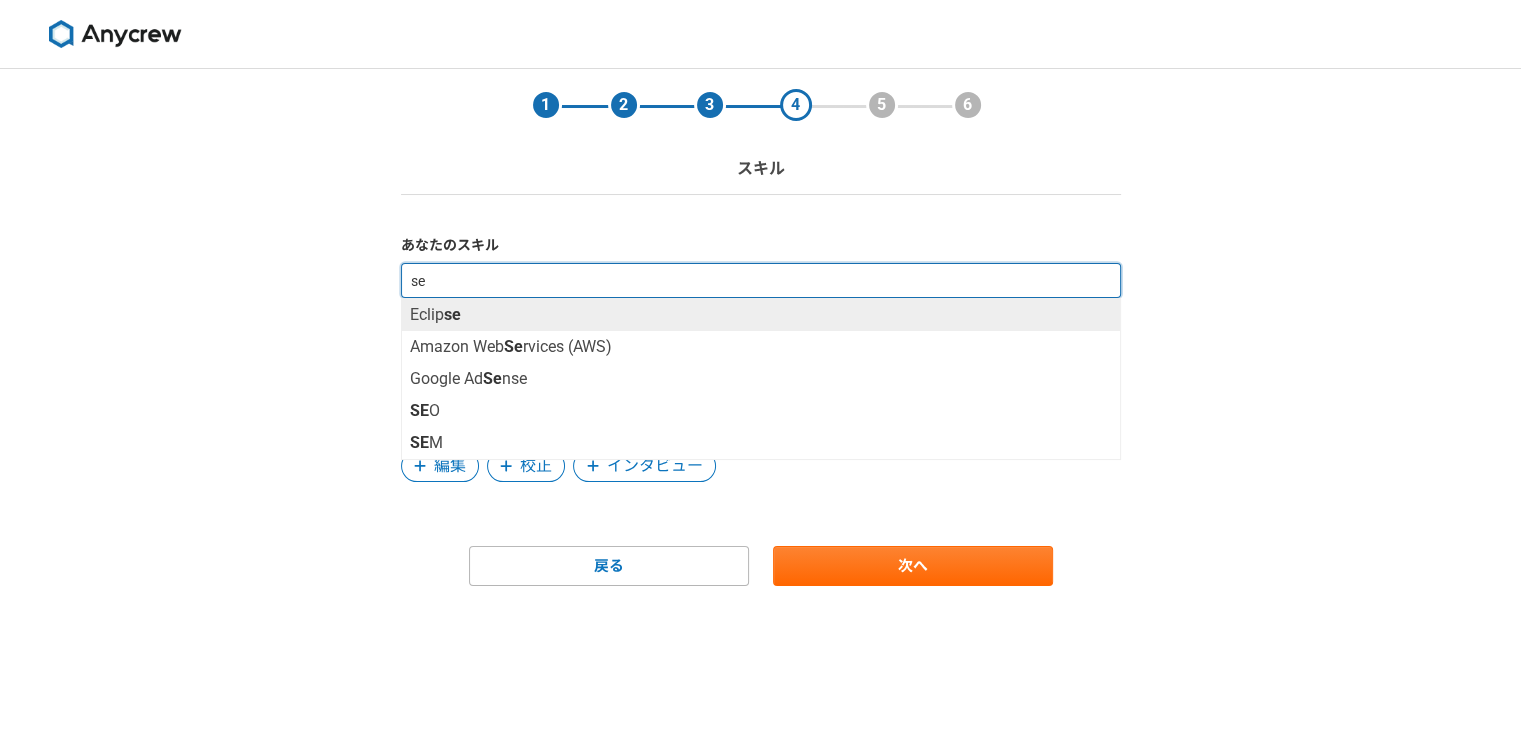 type on "ＳＥＯ" 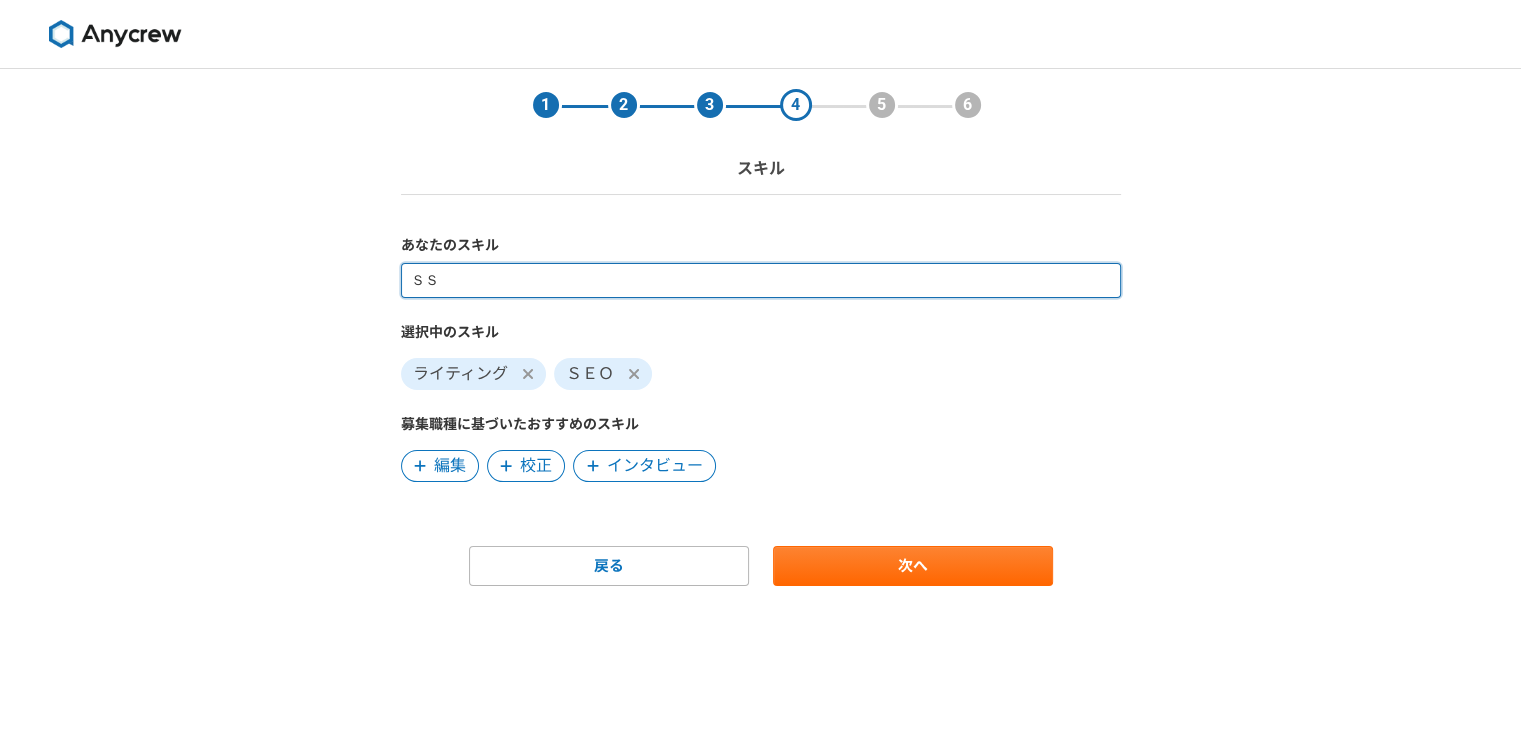 type on "Ｓ" 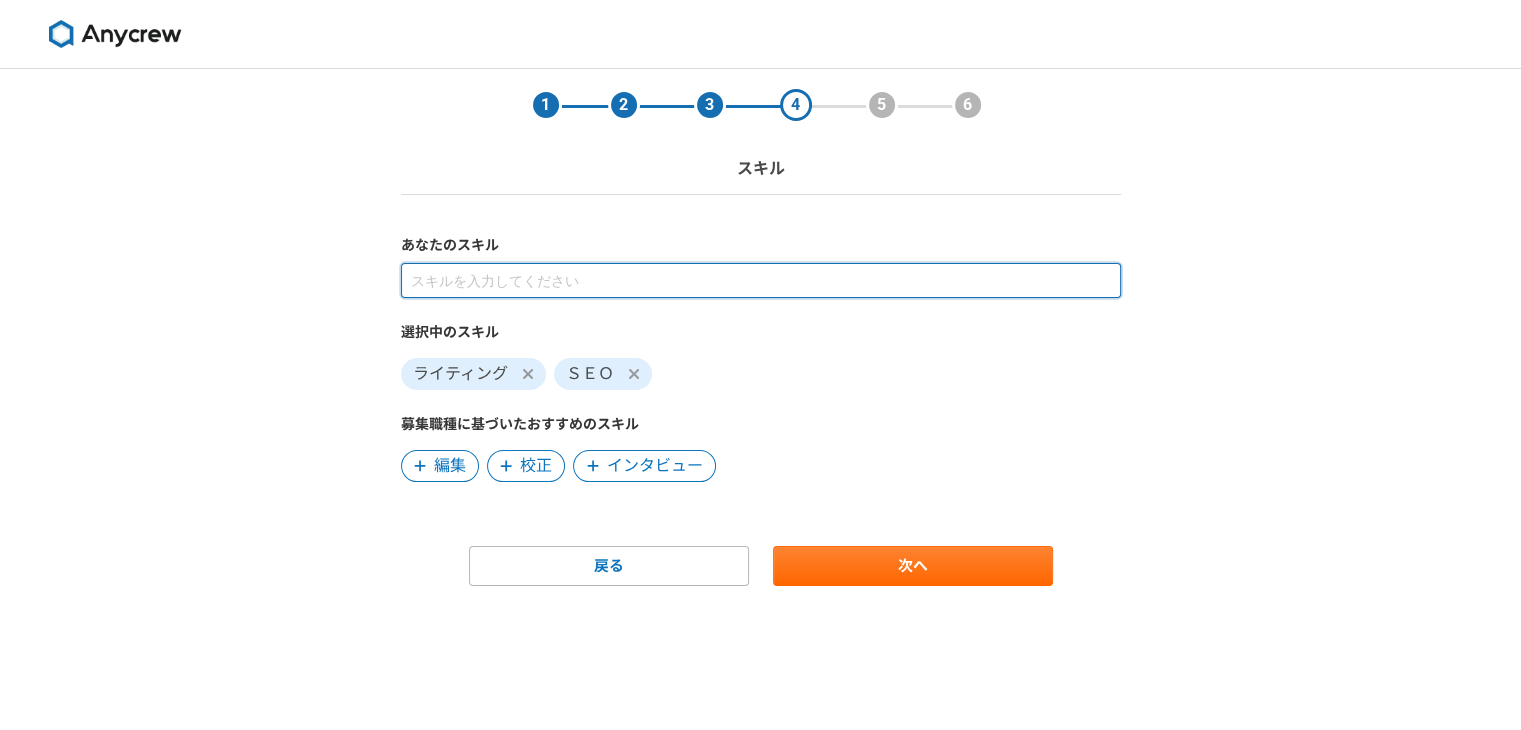 type on "Ｓ" 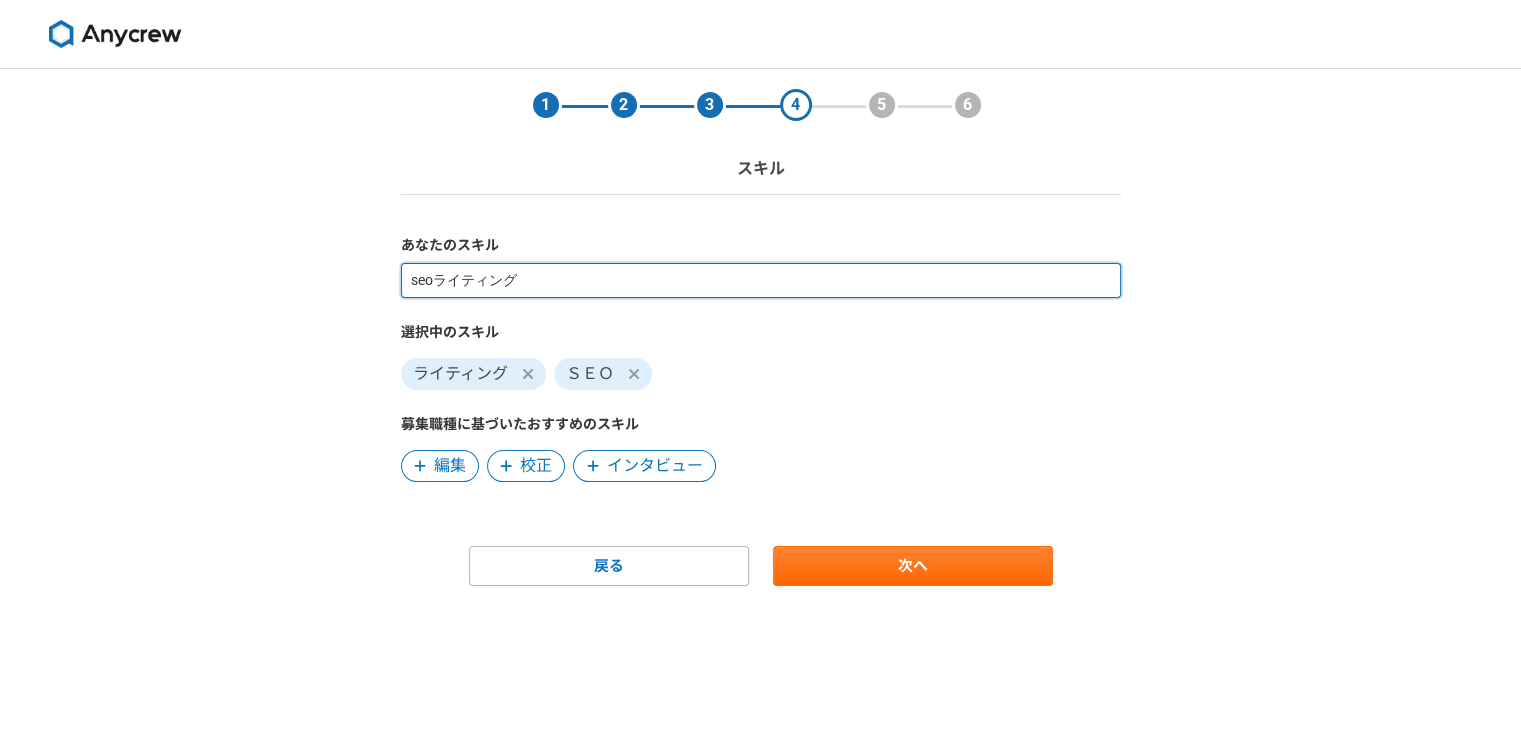type on "seoライティング" 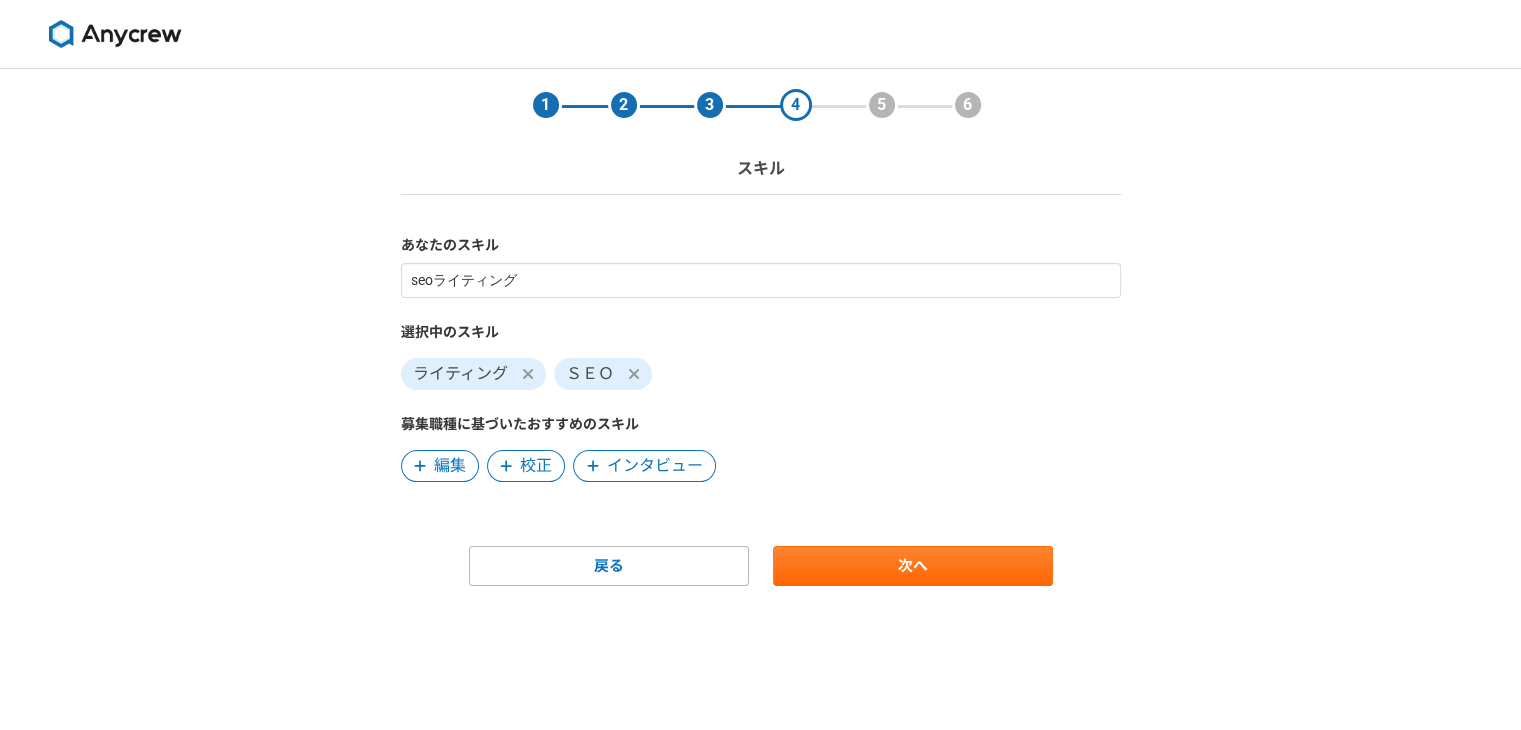 click on "seoライティング 選択中のスキル ライティング ＳＥＯ 募集職種に基づいたおすすめのスキル 編集 校正 インタビュー" at bounding box center (761, 372) 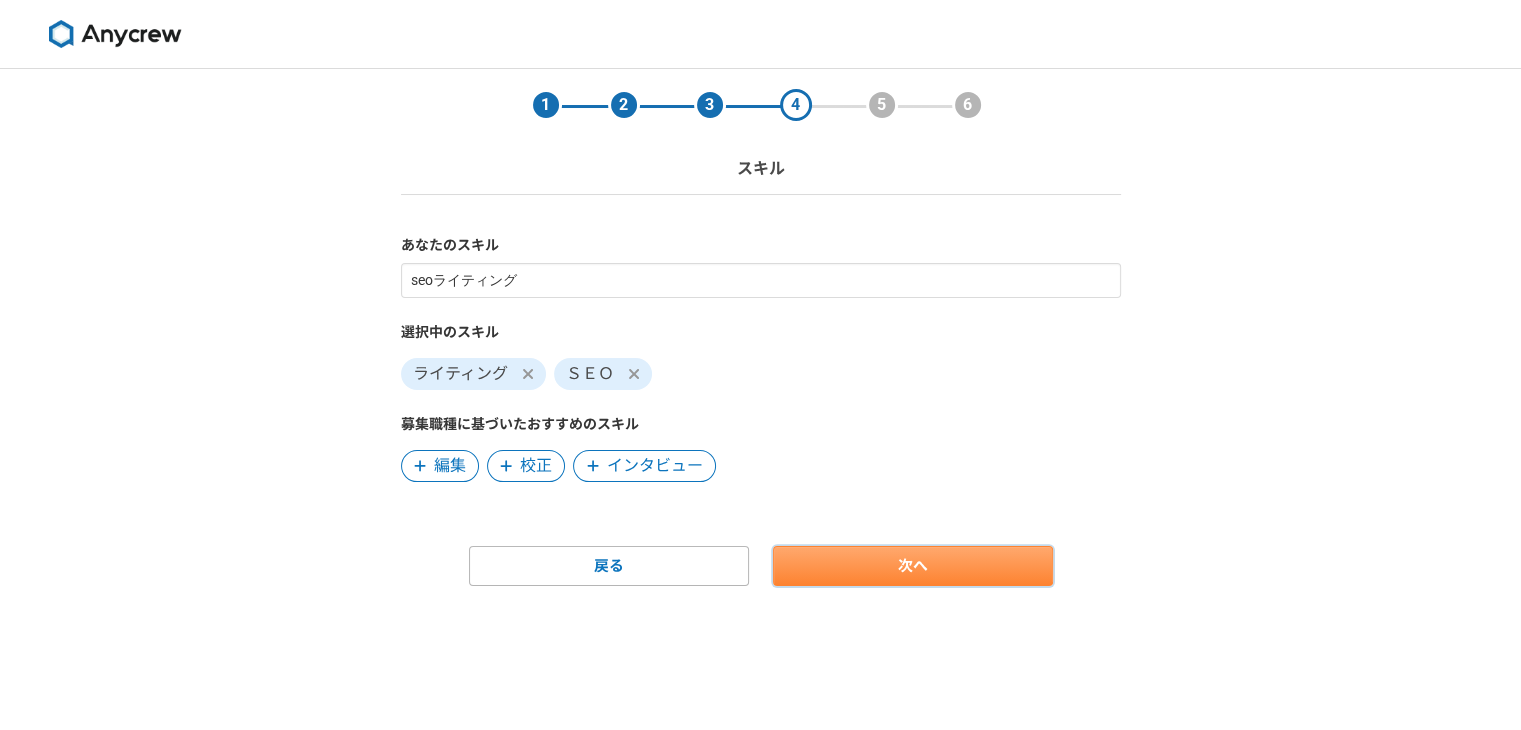 click on "次へ" at bounding box center (913, 566) 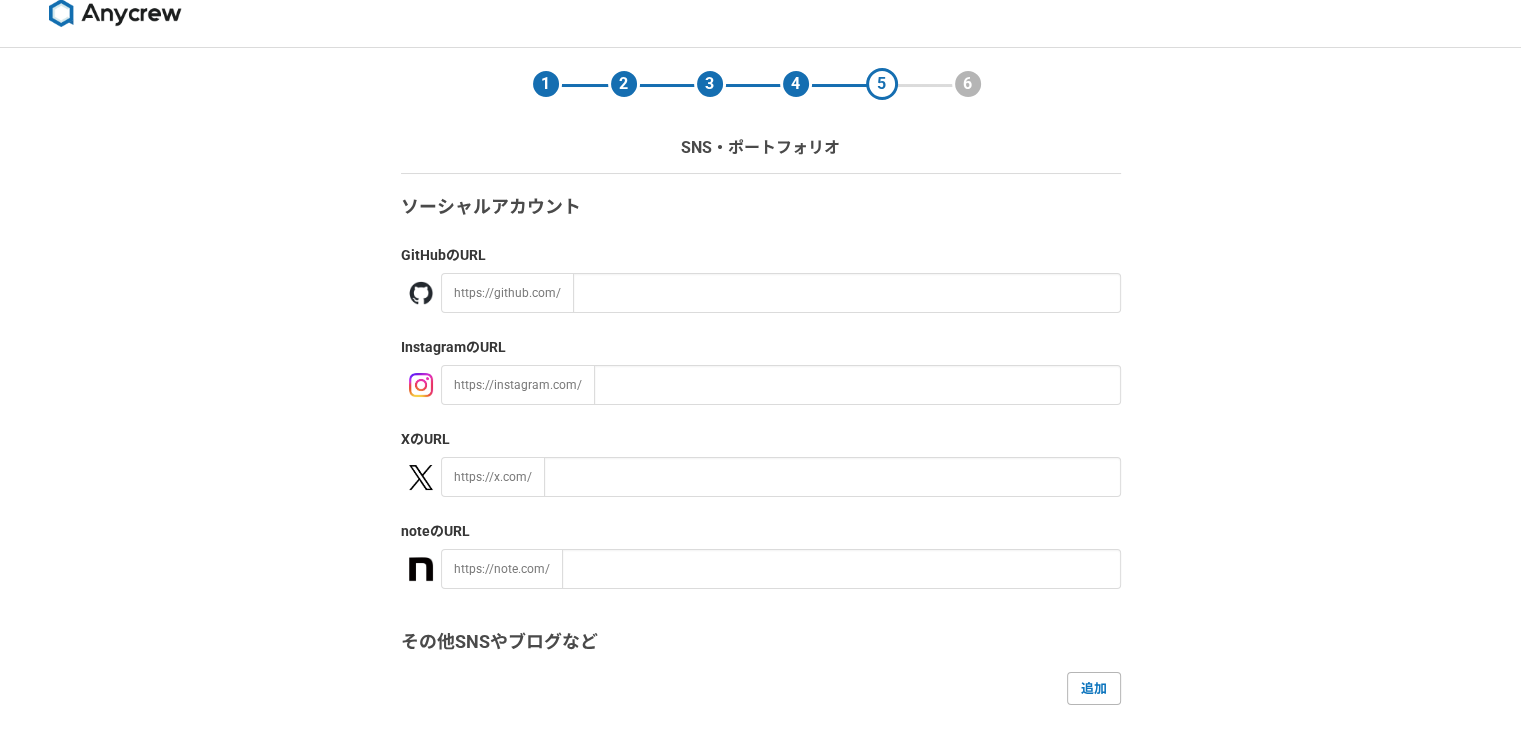 scroll, scrollTop: 0, scrollLeft: 0, axis: both 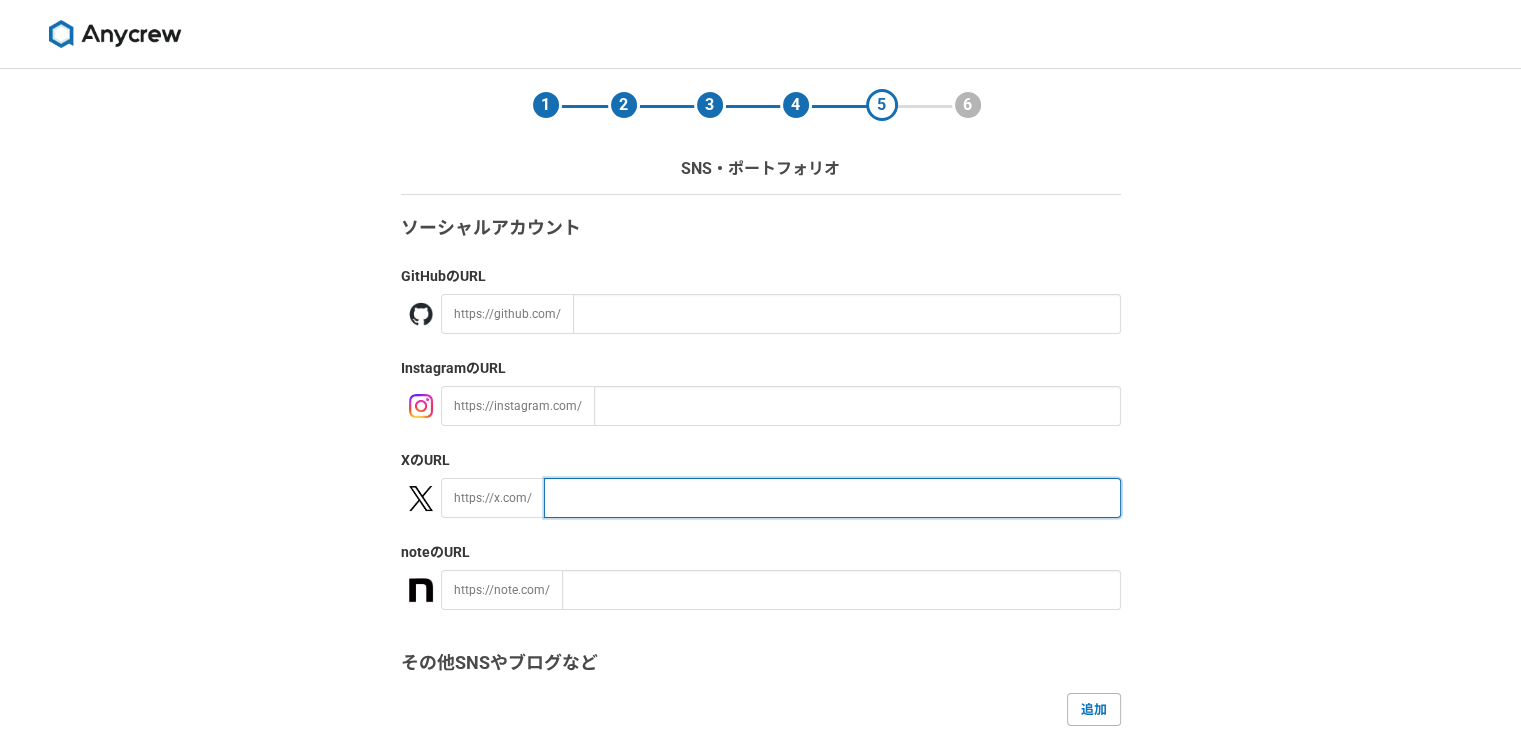 click at bounding box center [832, 498] 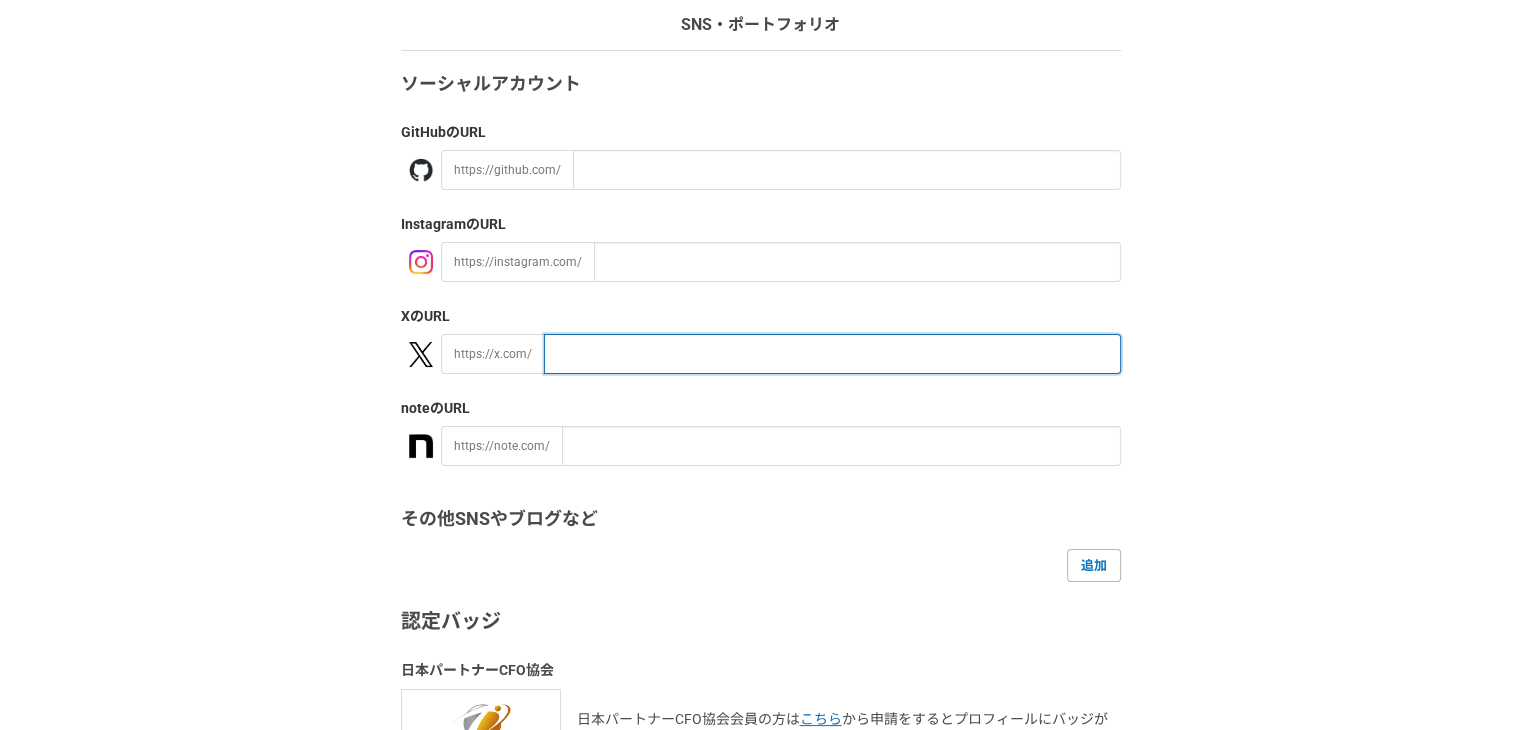 scroll, scrollTop: 300, scrollLeft: 0, axis: vertical 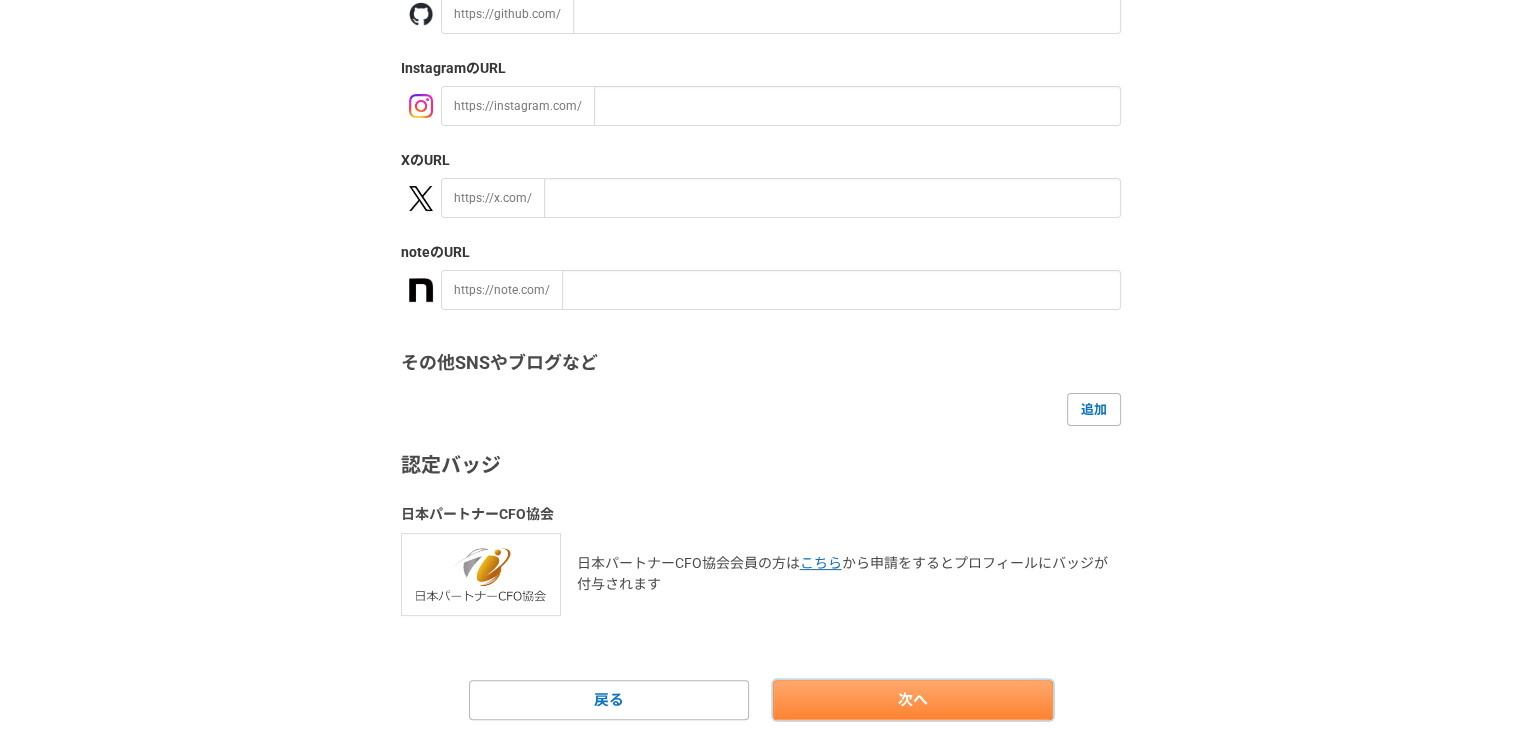 click on "次へ" at bounding box center [913, 700] 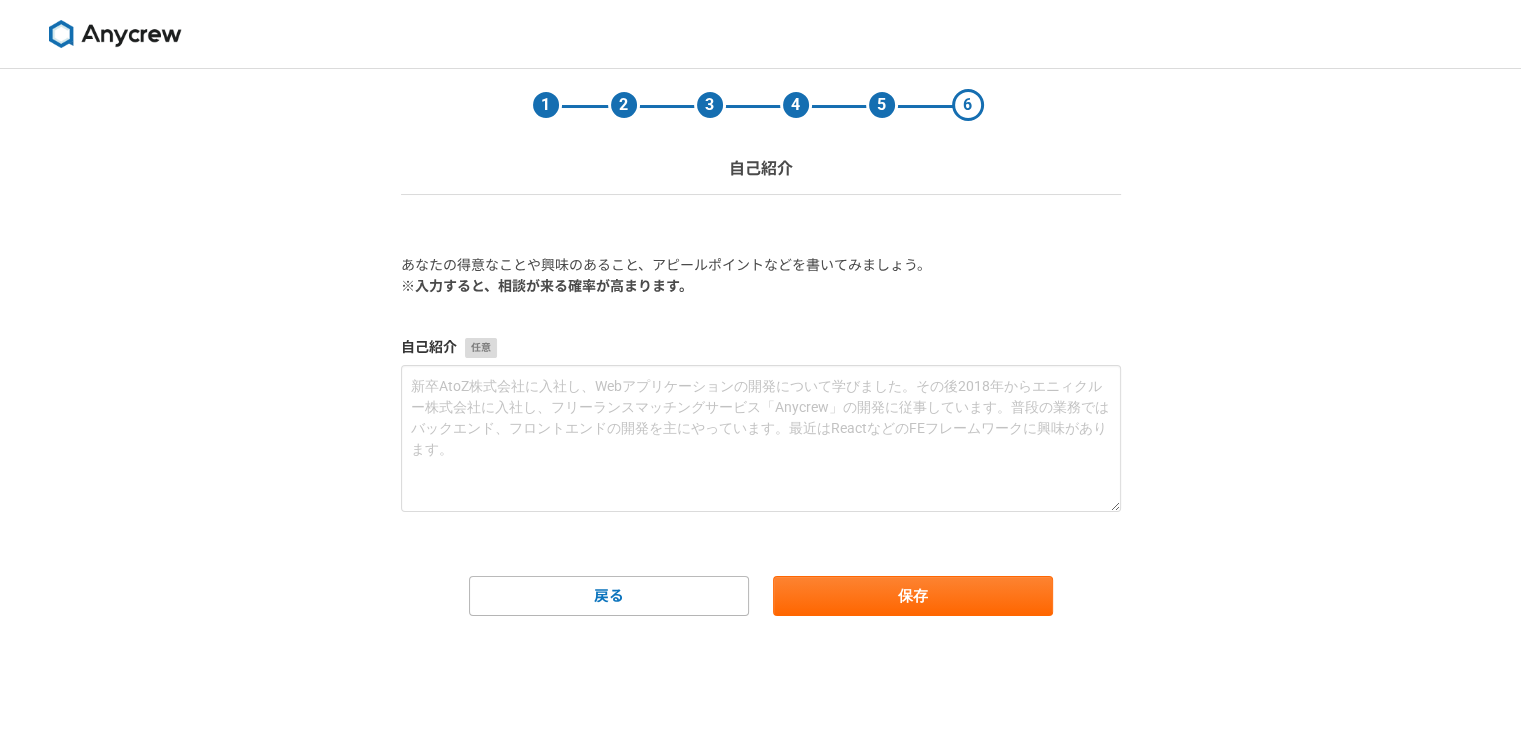 scroll, scrollTop: 0, scrollLeft: 0, axis: both 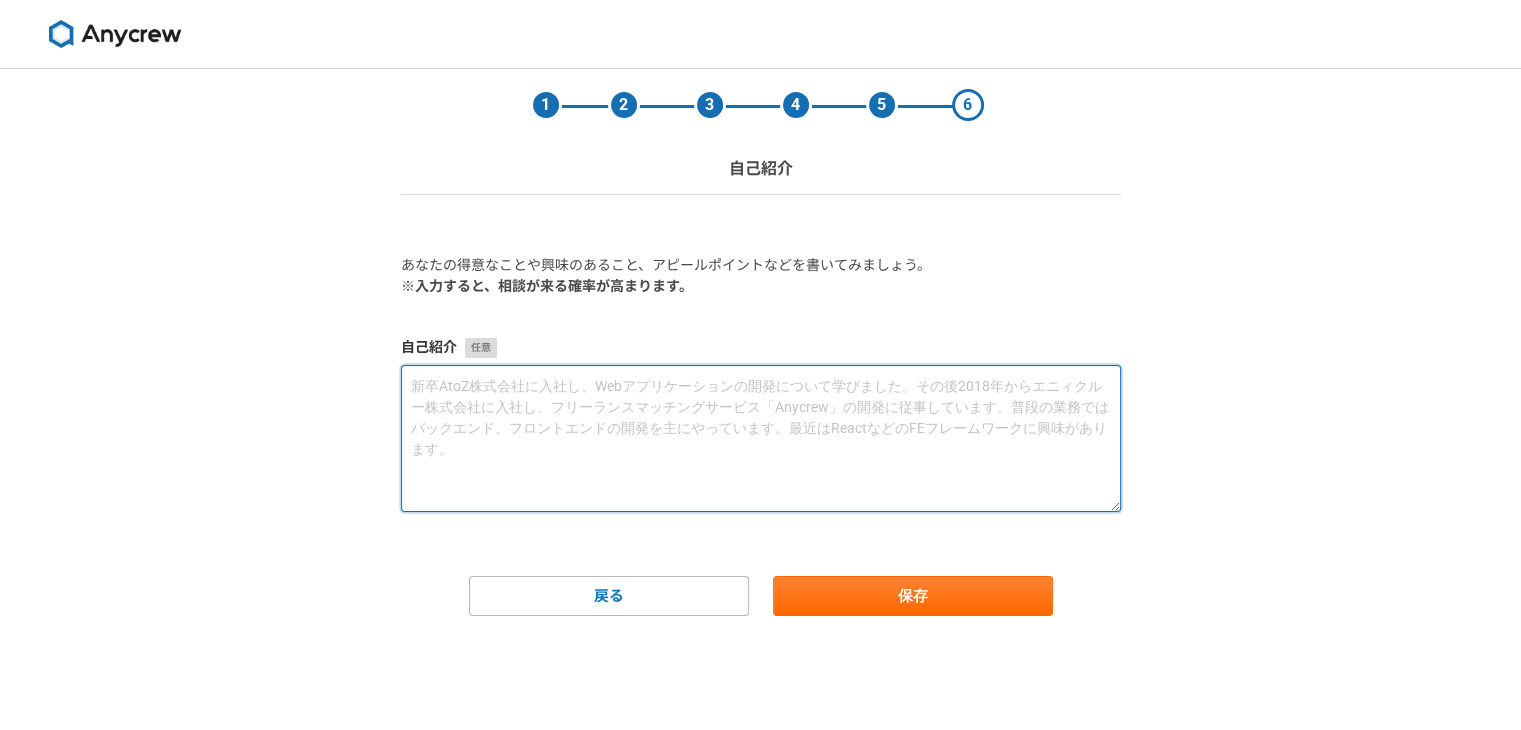 click at bounding box center [761, 438] 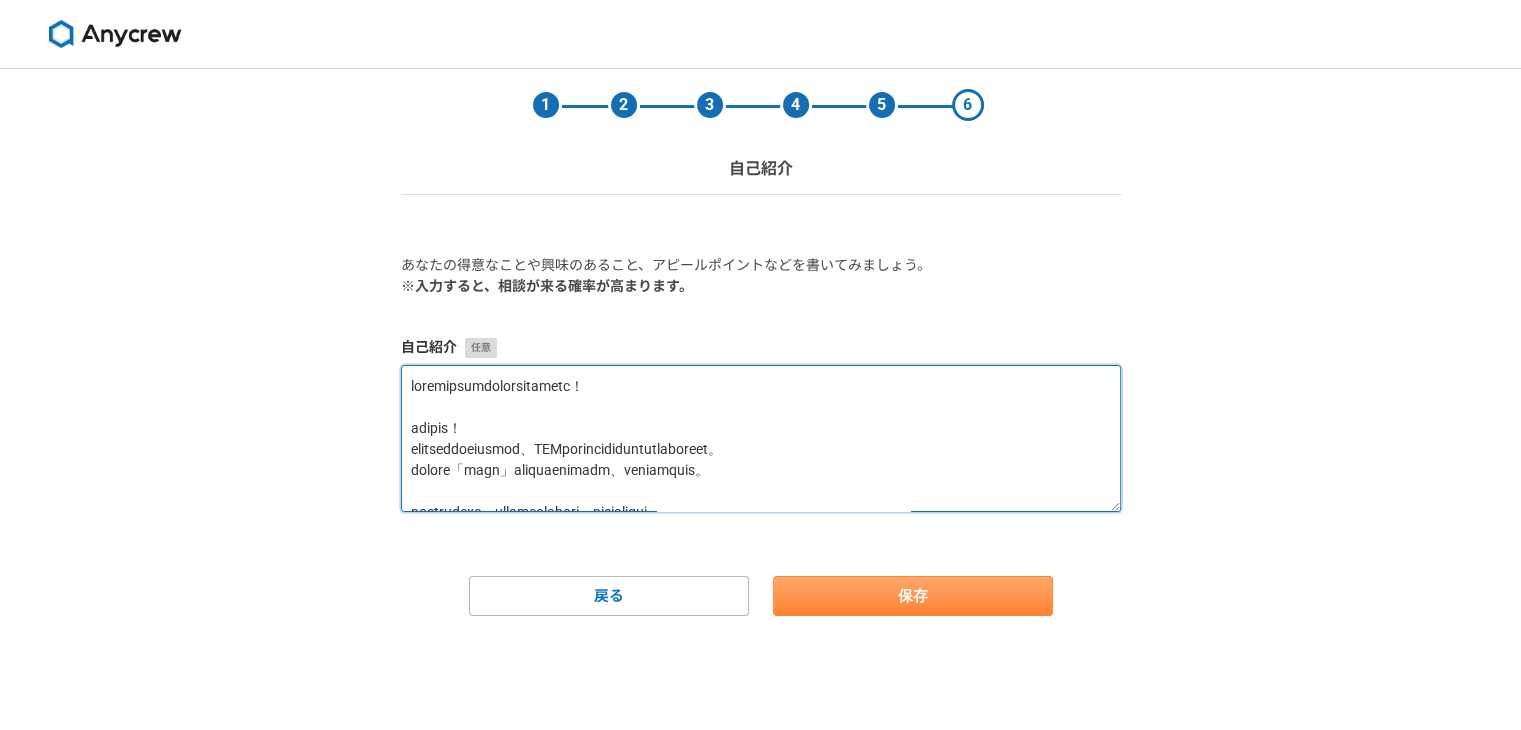 scroll, scrollTop: 765, scrollLeft: 0, axis: vertical 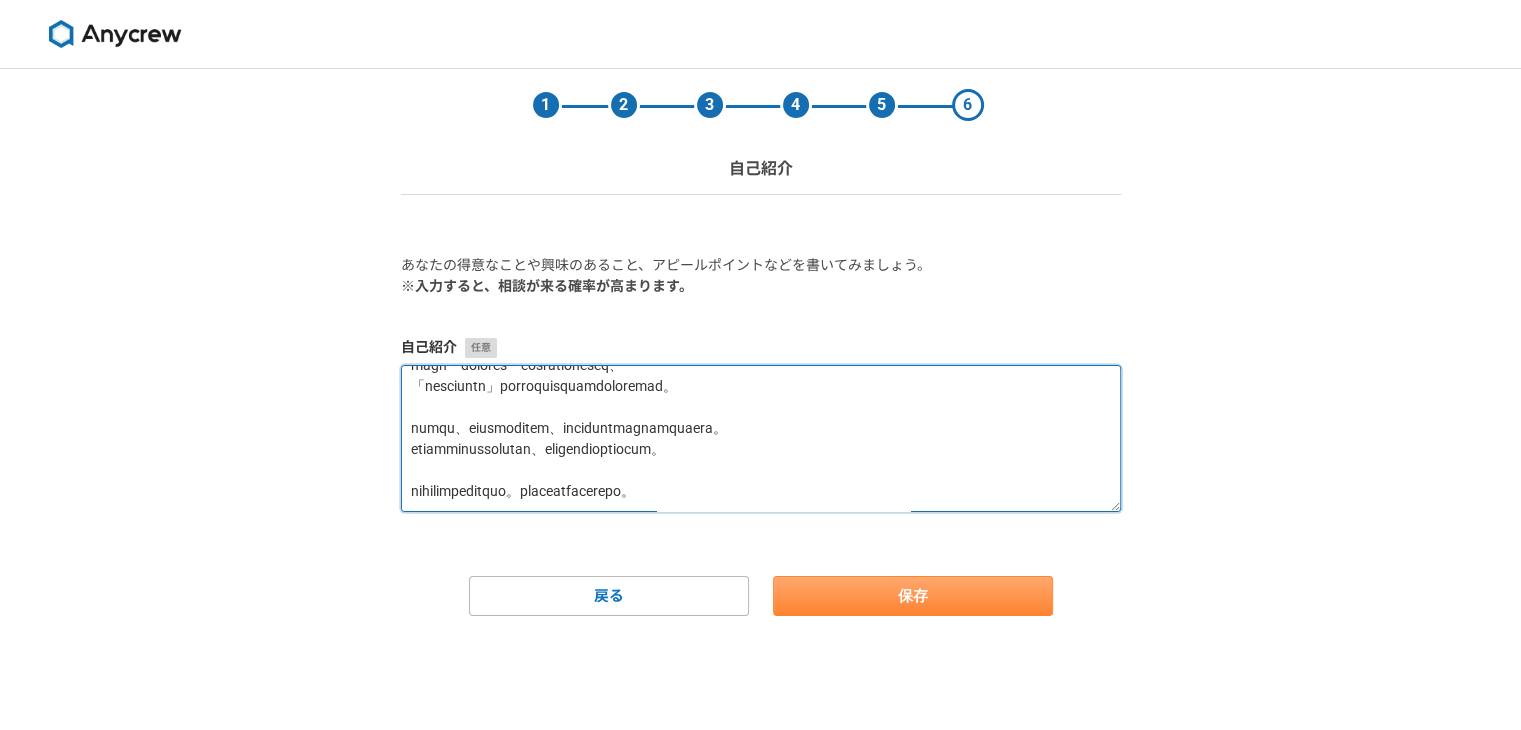 type on "loremipsumdolorsitametc！
adipis！
elitseddoeiusmod、TEMporincididuntutlaboreet。
dolore「magn」aliquaenimadm、veniamquis。
nostrudexe、ullamcolabori。nisialiqui、
exeacommodoconsequatduisauteiru。
【inr】
・VOLuptatev・esseci
・fugiatnullapariatu
・excepteursintoc
【cu・no】
・Proidentsuntculpaq
・off・deseruntmollitan
【idestla】
・pe
・und／omnis
・istena
・erro／vo　ac
※doloremquelaudantiumto。
【remaperi】
・Eaqueipsaqua
・Abil
・inv、veritatisqua。
【ar・beataev】
・di：98:95〜13:58
・ex：09:89〜nemo
enimip**quiavol**as。autoditfugitconseq。
magn・dolores・eosrationeseq、
「nesciuntn」porroquisquamdoloremad。
numqu、eiusmoditem、inciduntmagnamquaera。
etiamminussolutan、eligendioptiocum。
nihilimpeditquo。placeatfacerepo。..." 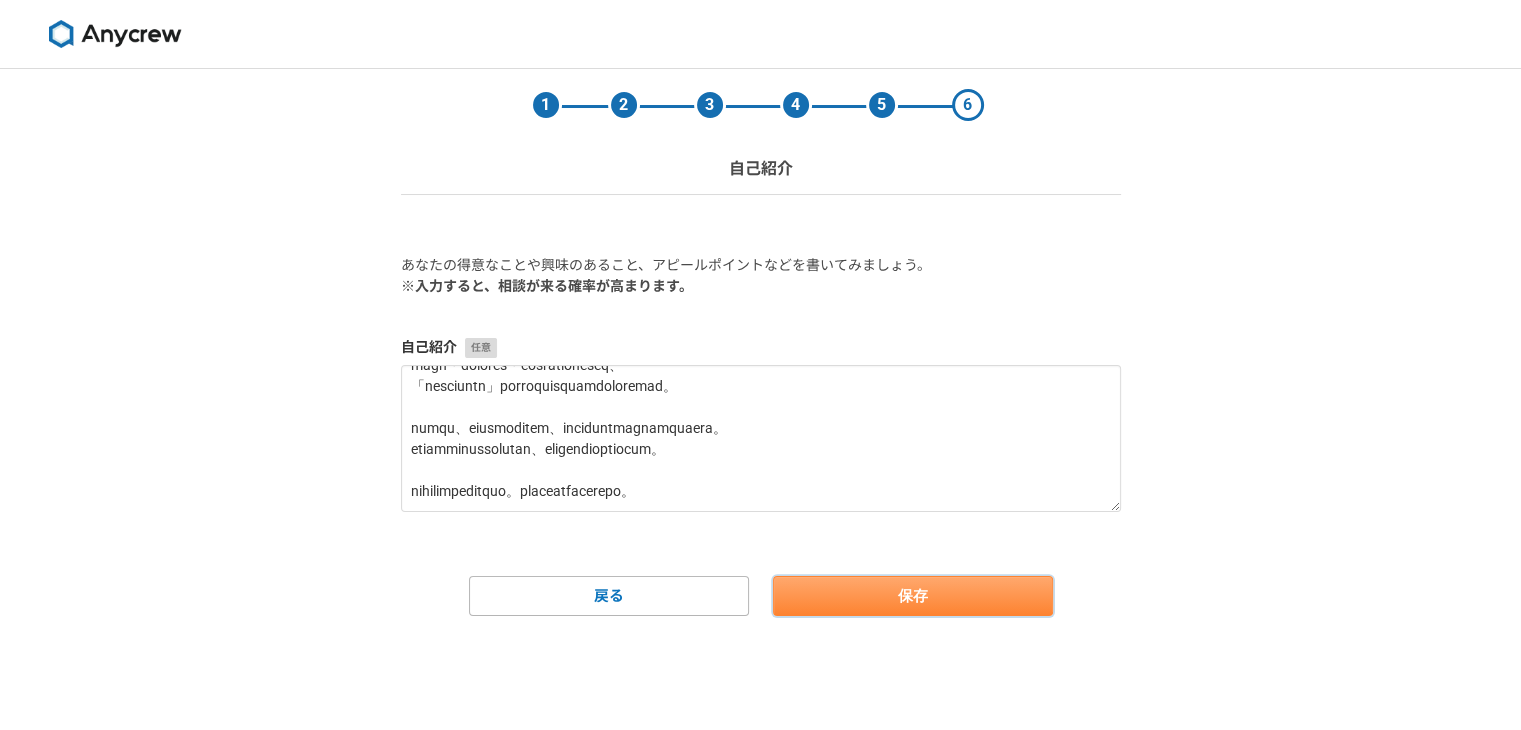click on "保存" at bounding box center (913, 596) 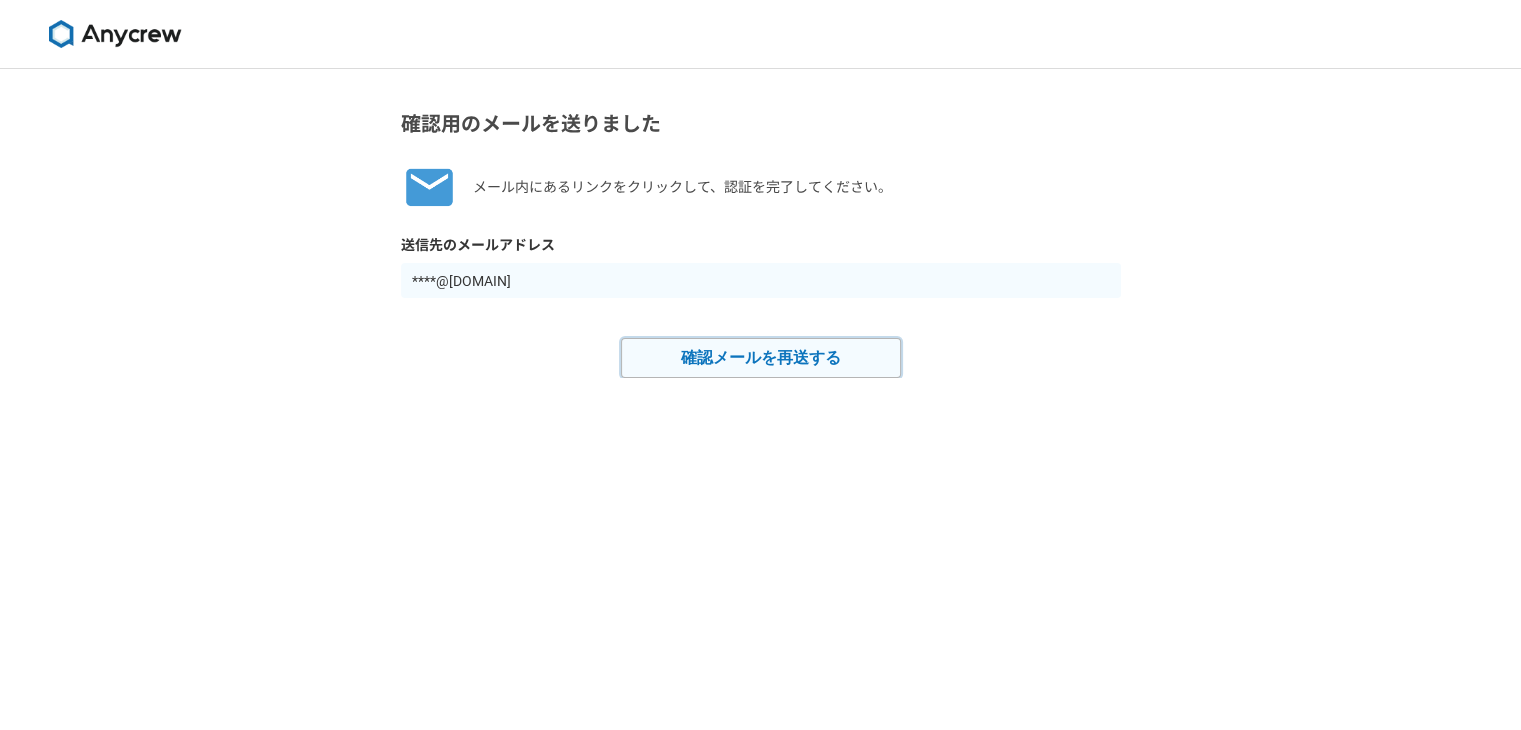 click on "確認メールを再送する" at bounding box center [761, 358] 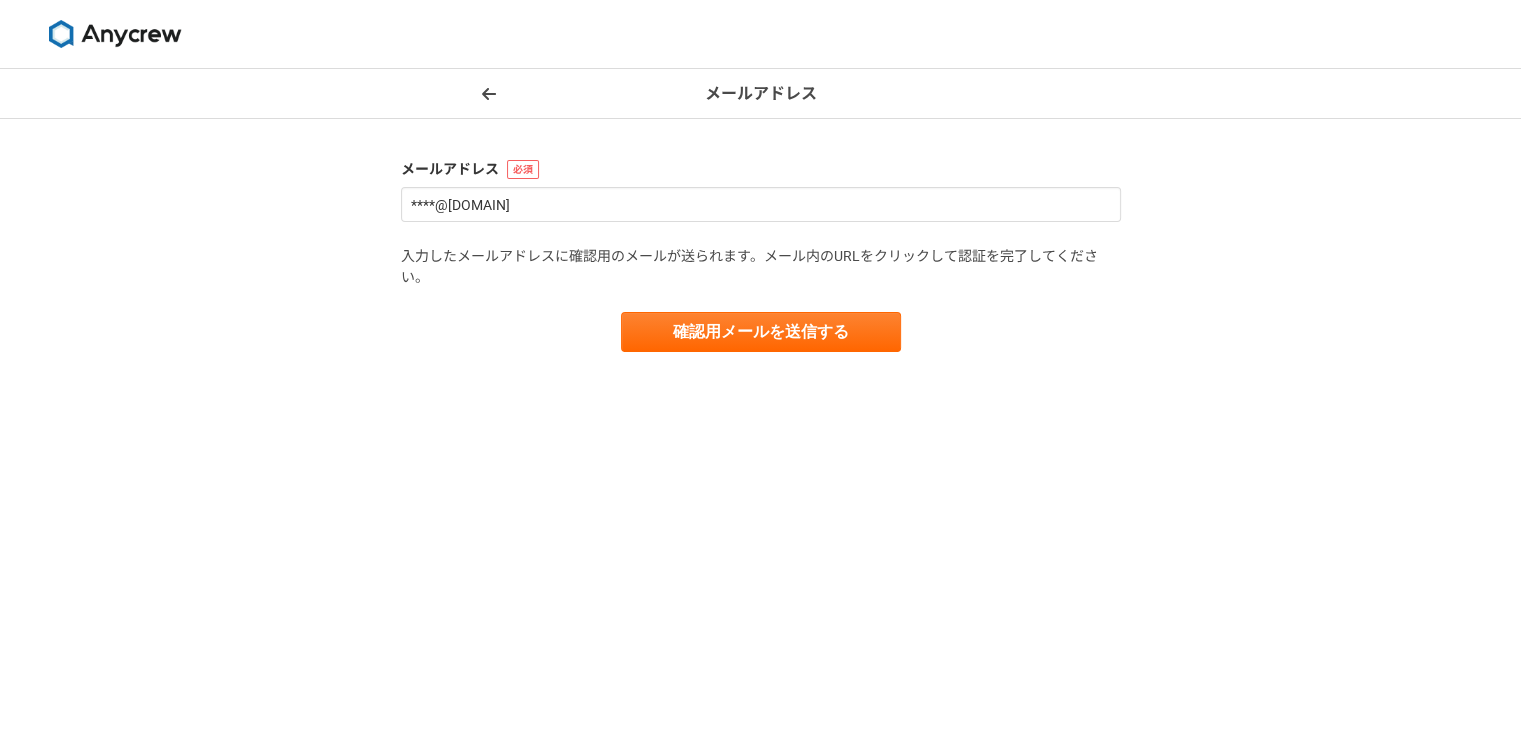 click on "メールアドレス メールアドレス 3939kimoi@gmail.com 入力したメールアドレスに確認用のメールが送られます。メール内のURLをクリックして認証を完了してください。 確認用メールを送信する" at bounding box center [760, 399] 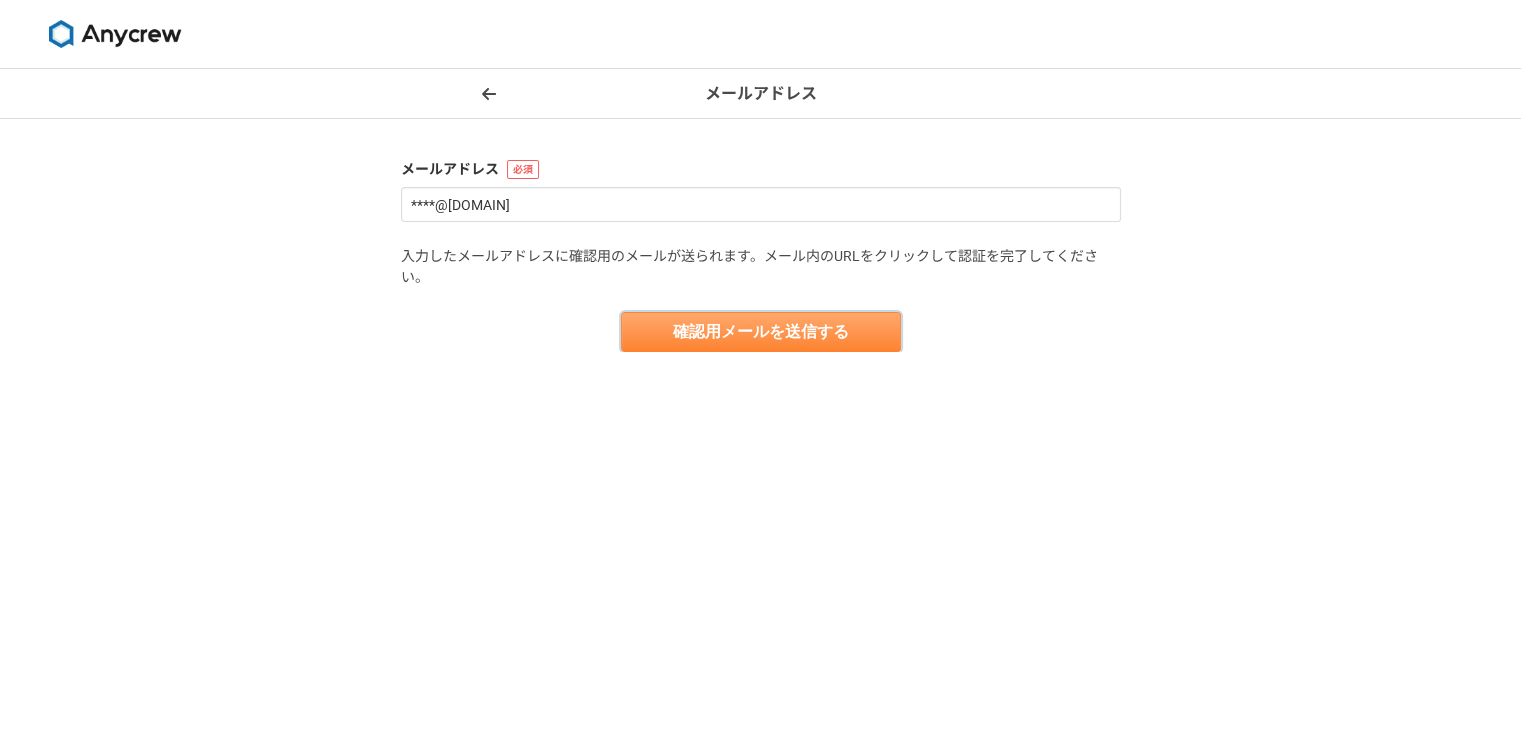 click on "確認用メールを送信する" at bounding box center [761, 332] 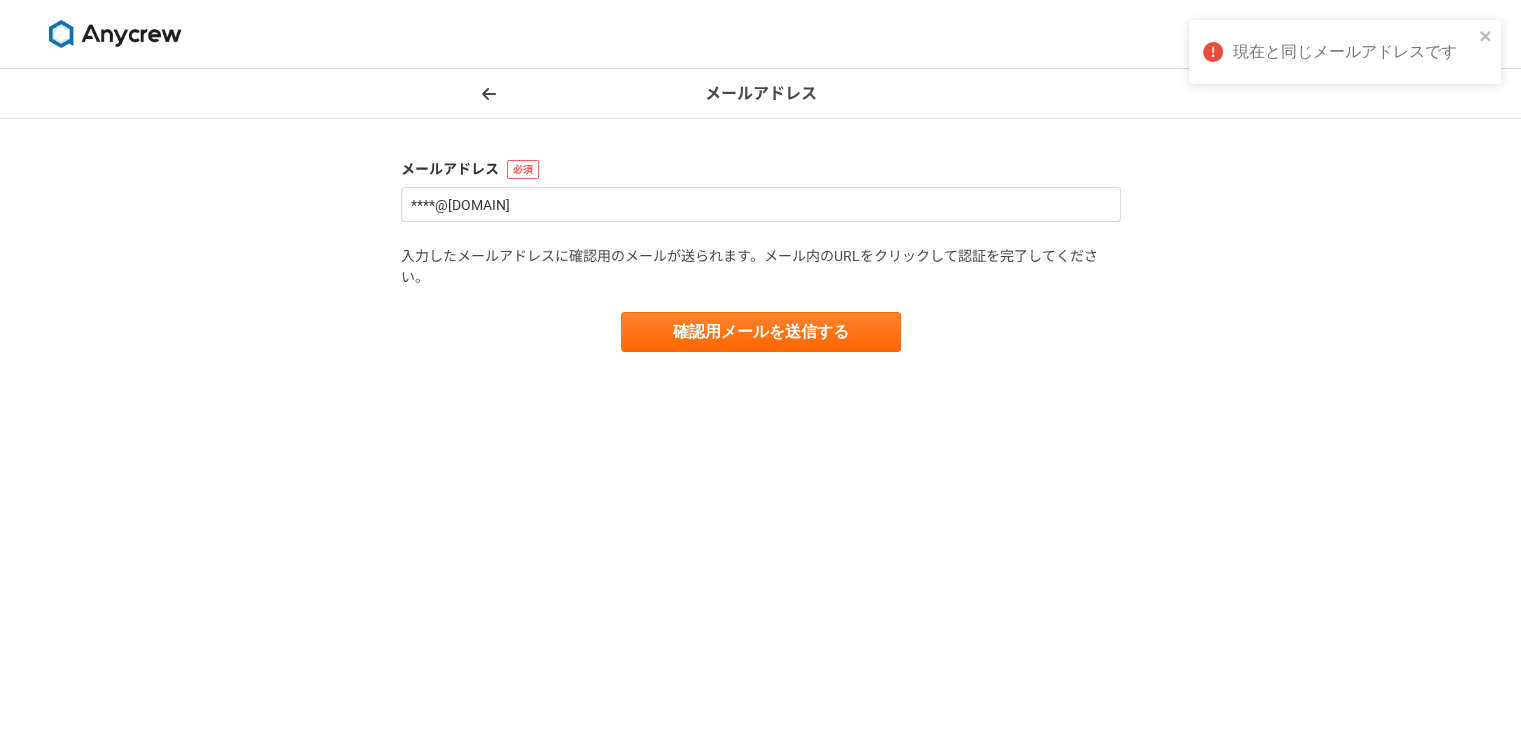click on "現在と同じメールアドレスです" at bounding box center [1345, 52] 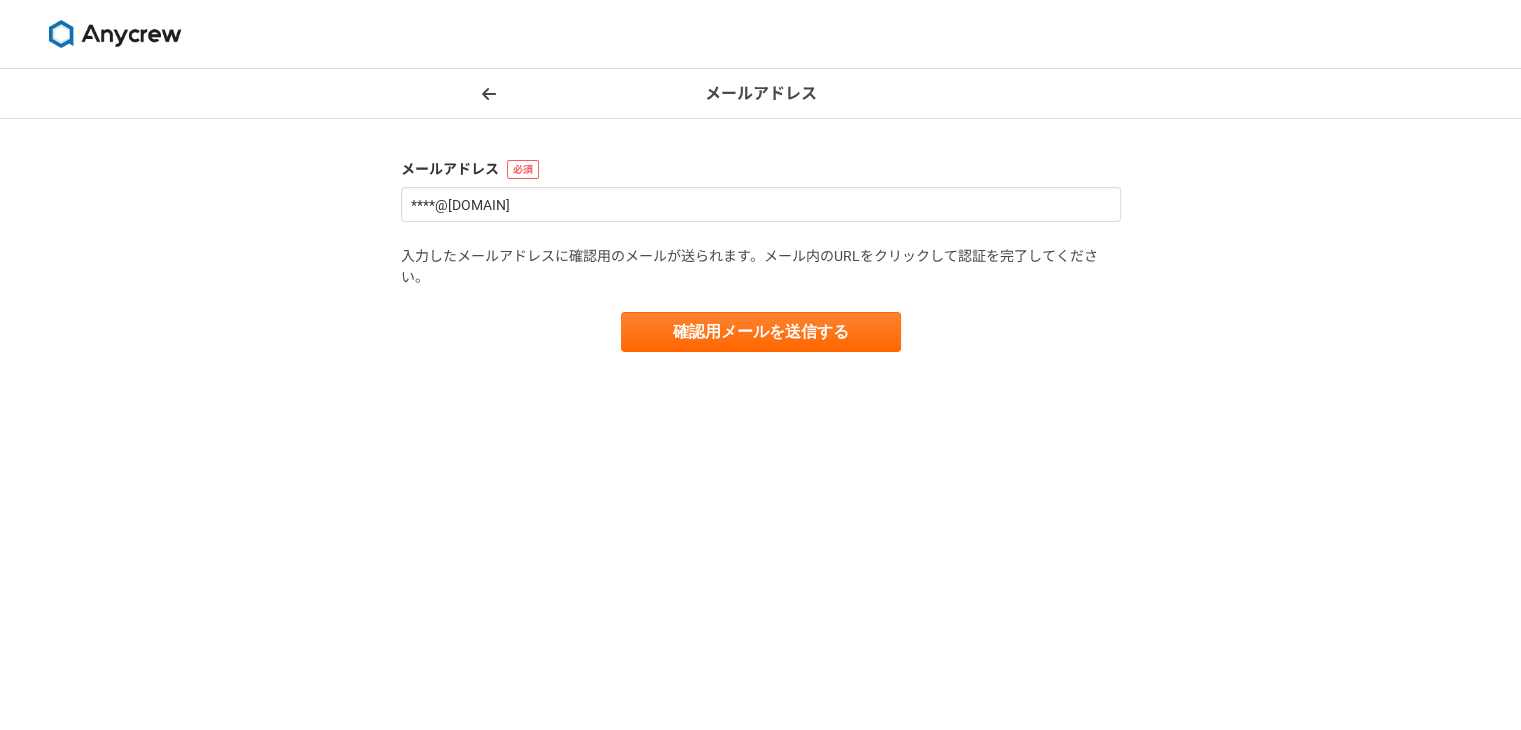 click 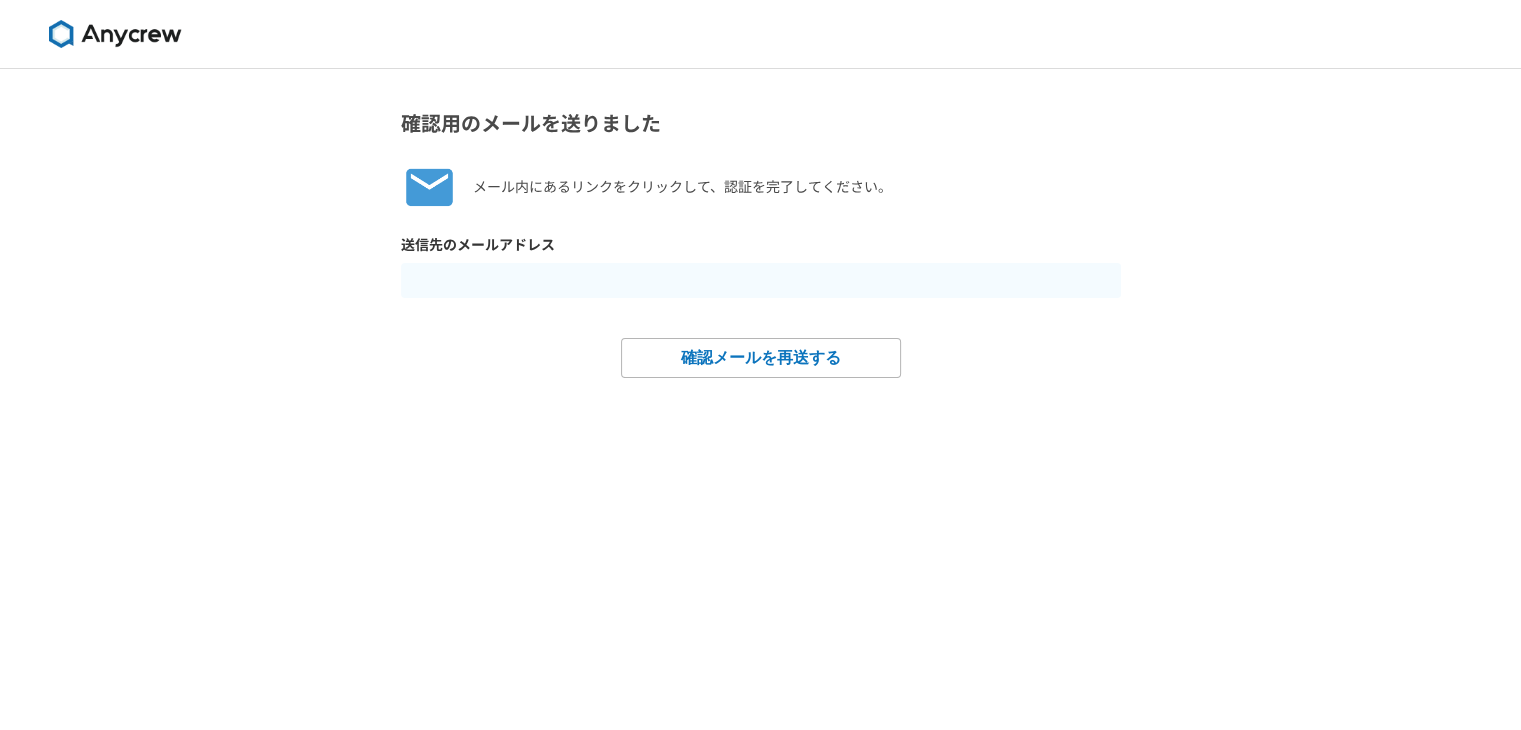 click at bounding box center [761, 280] 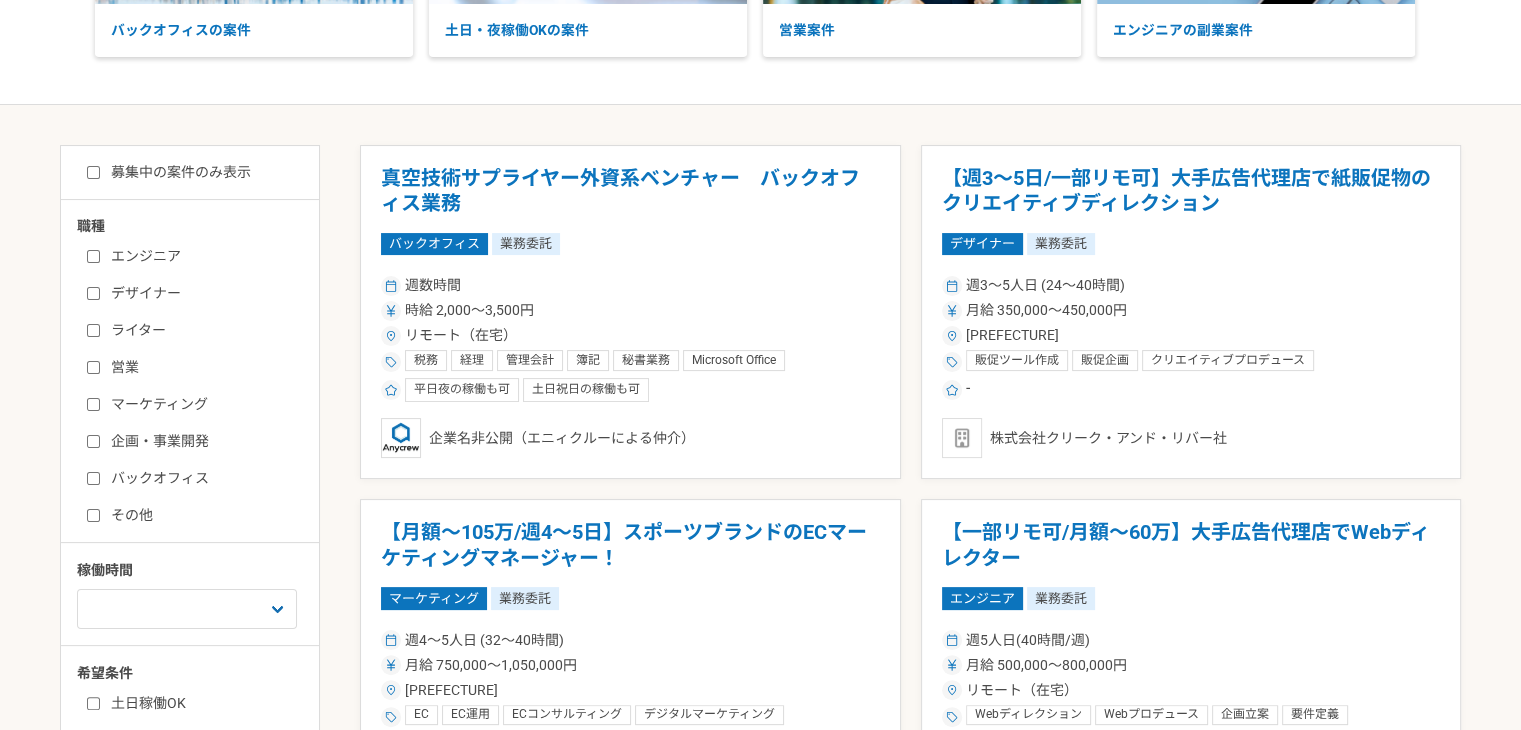 scroll, scrollTop: 400, scrollLeft: 0, axis: vertical 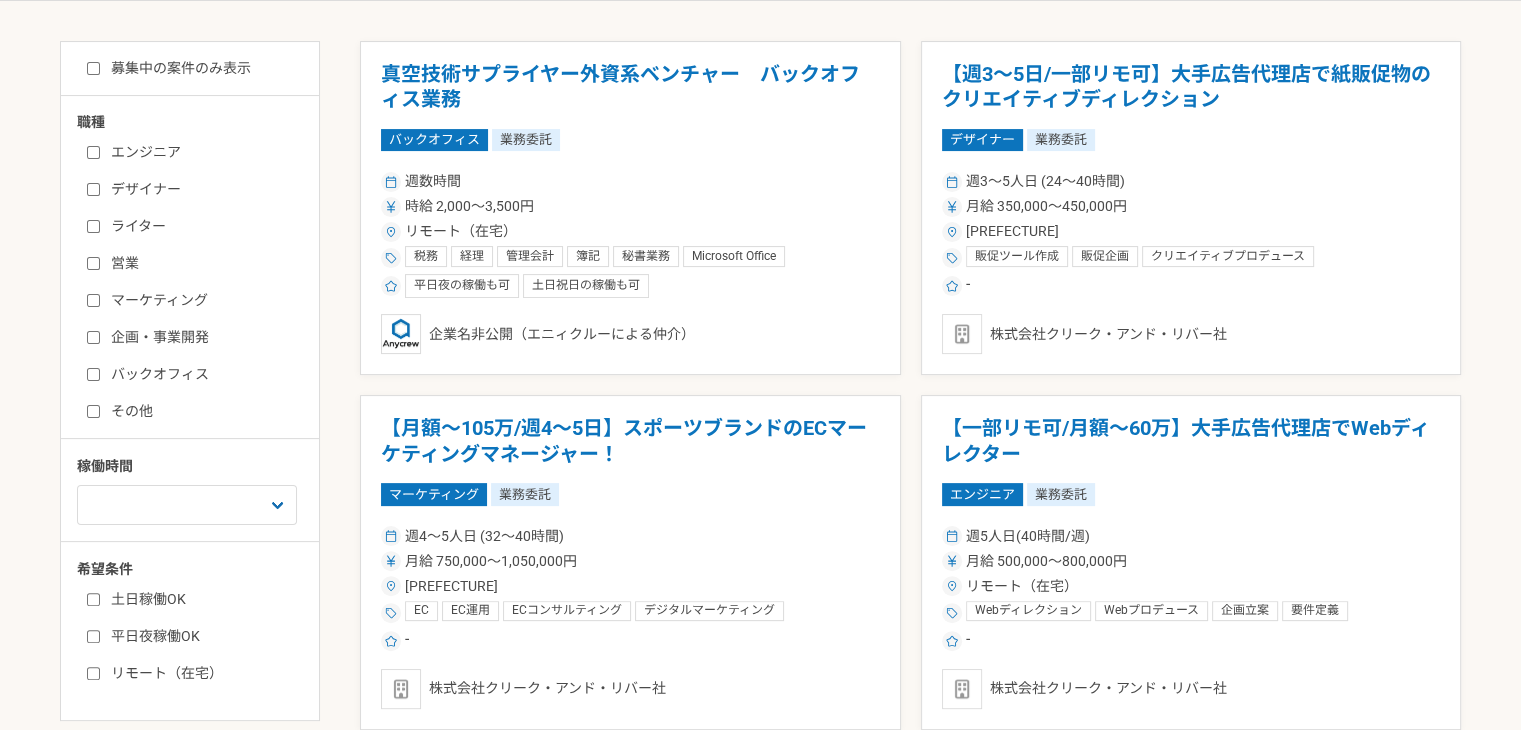 click on "ライター" at bounding box center [202, 226] 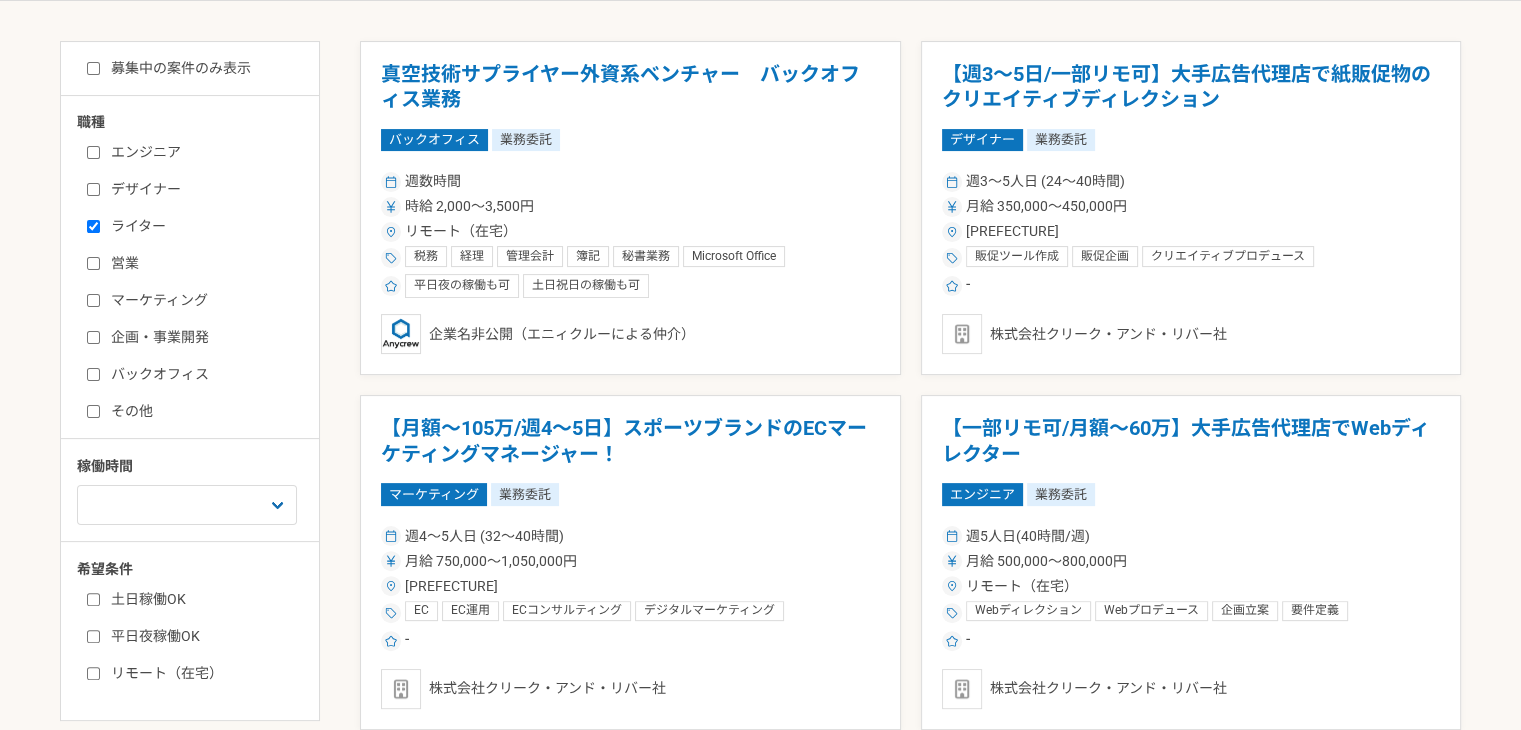 checkbox on "true" 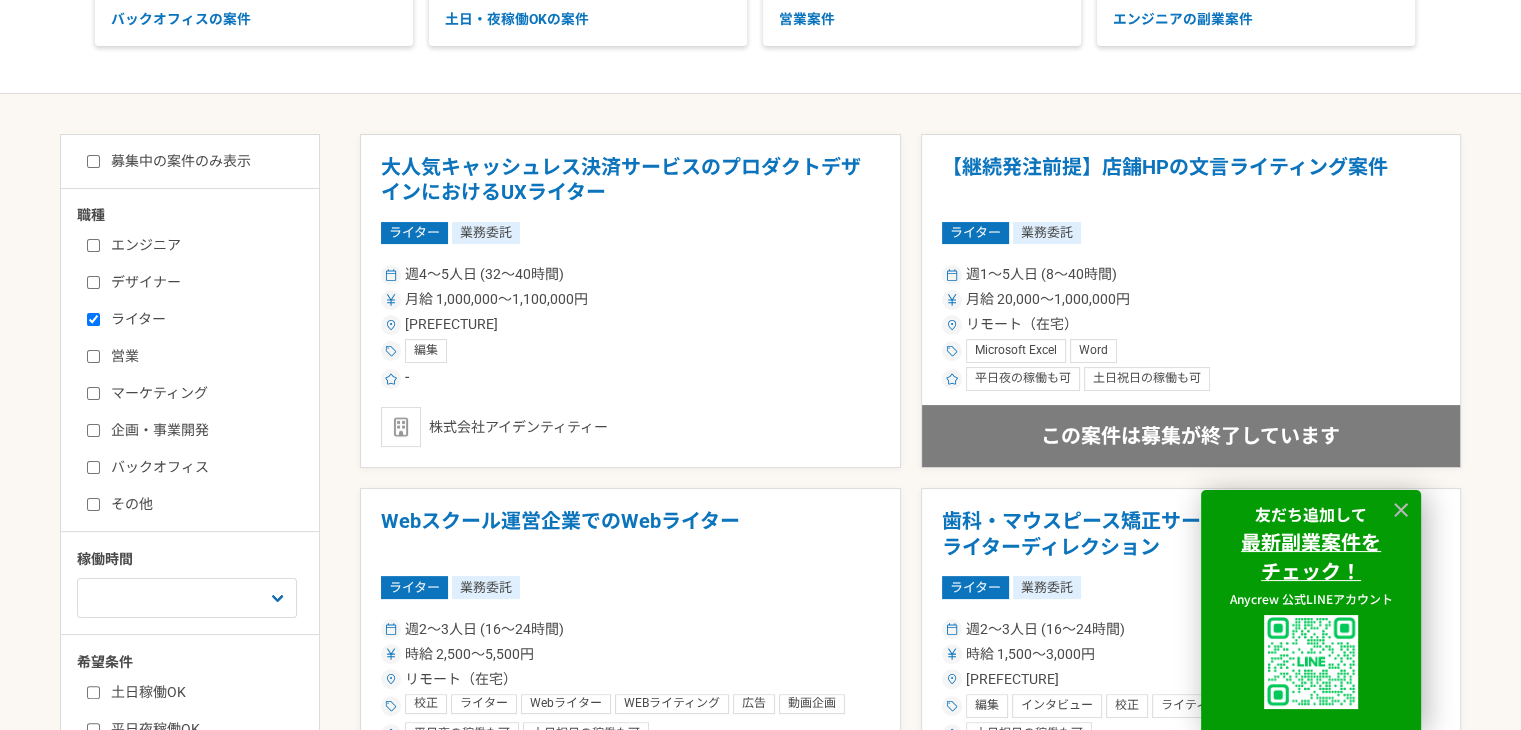 scroll, scrollTop: 600, scrollLeft: 0, axis: vertical 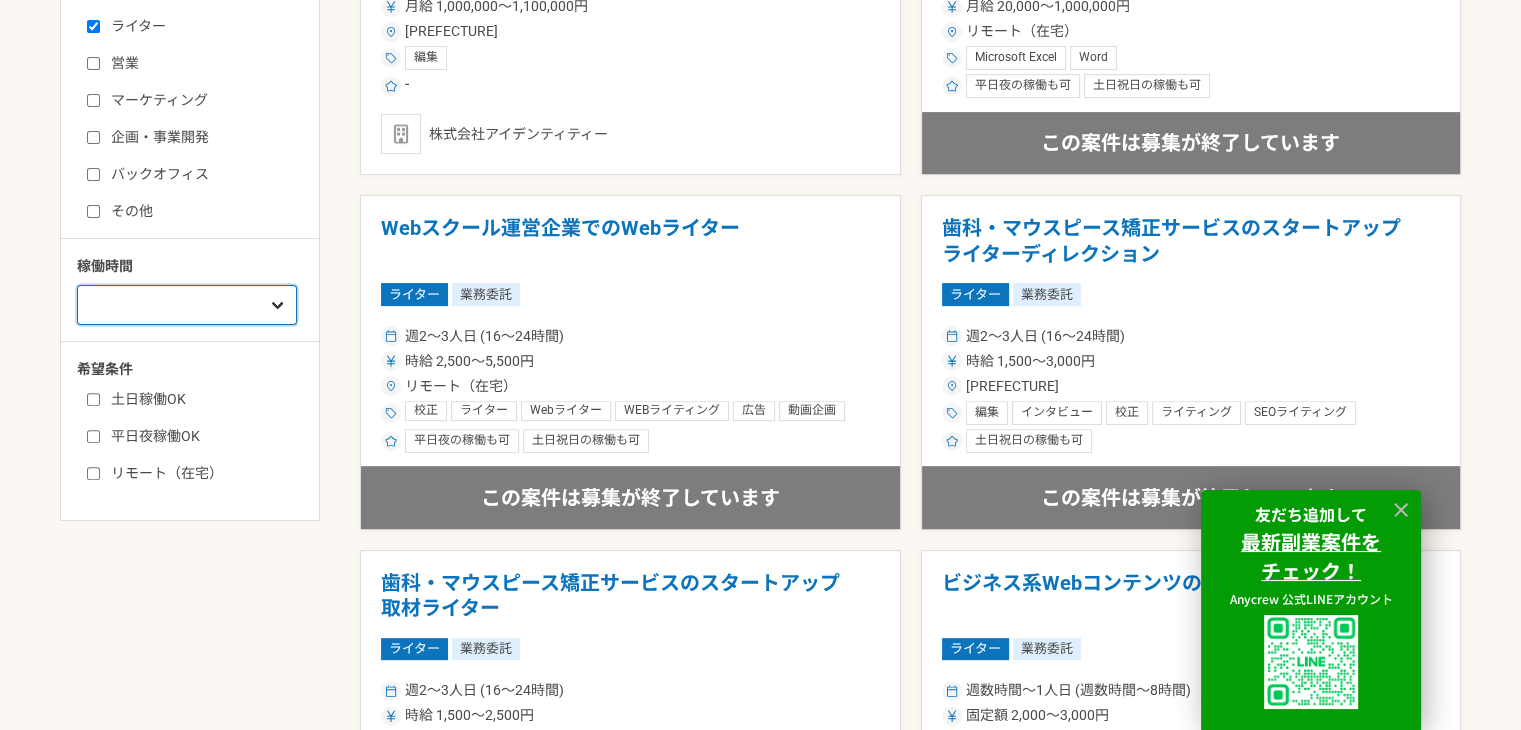 click on "週1人日（8時間）以下 週2人日（16時間）以下 週3人日（24時間）以下 週4人日（32時間）以下 週5人日（40時間）以下" at bounding box center [187, 305] 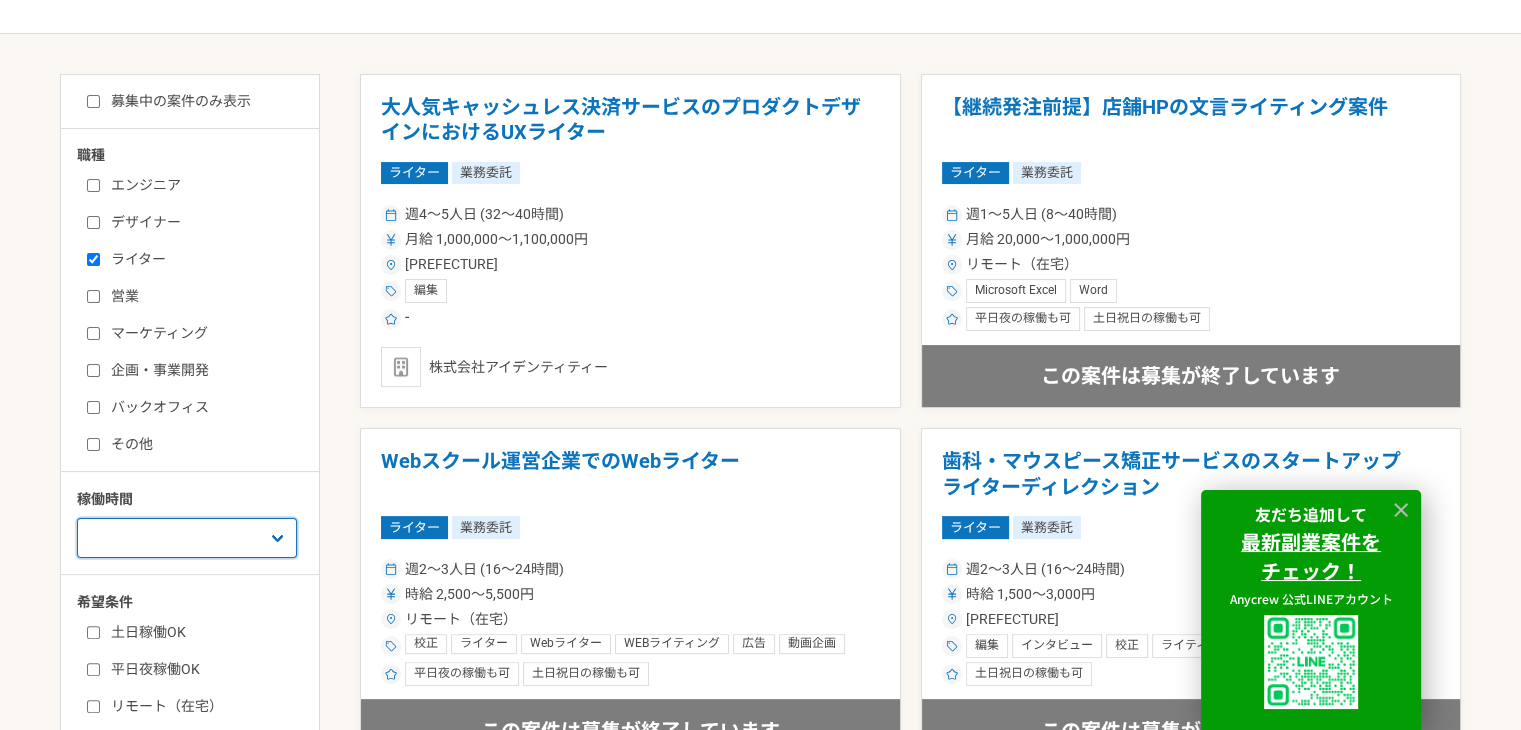 scroll, scrollTop: 300, scrollLeft: 0, axis: vertical 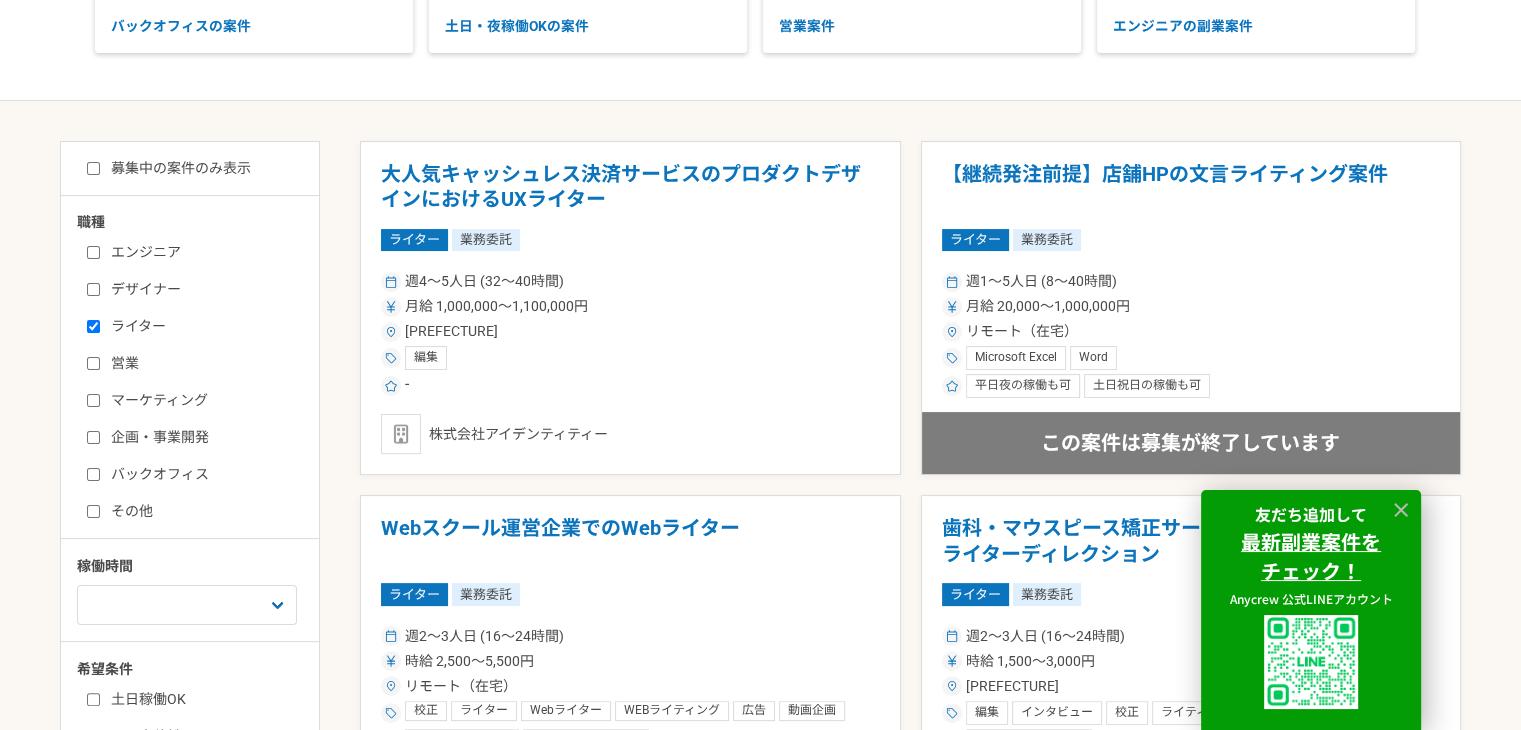 click on "募集中の案件のみ表示 職種 エンジニア デザイナー ライター 営業 マーケティング 企画・事業開発 バックオフィス その他 稼働時間 週1人日（8時間）以下 週2人日（16時間）以下 週3人日（24時間）以下 週4人日（32時間）以下 週5人日（40時間）以下 希望条件 土日稼働OK 平日夜稼働OK リモート（在宅）" at bounding box center [190, 481] 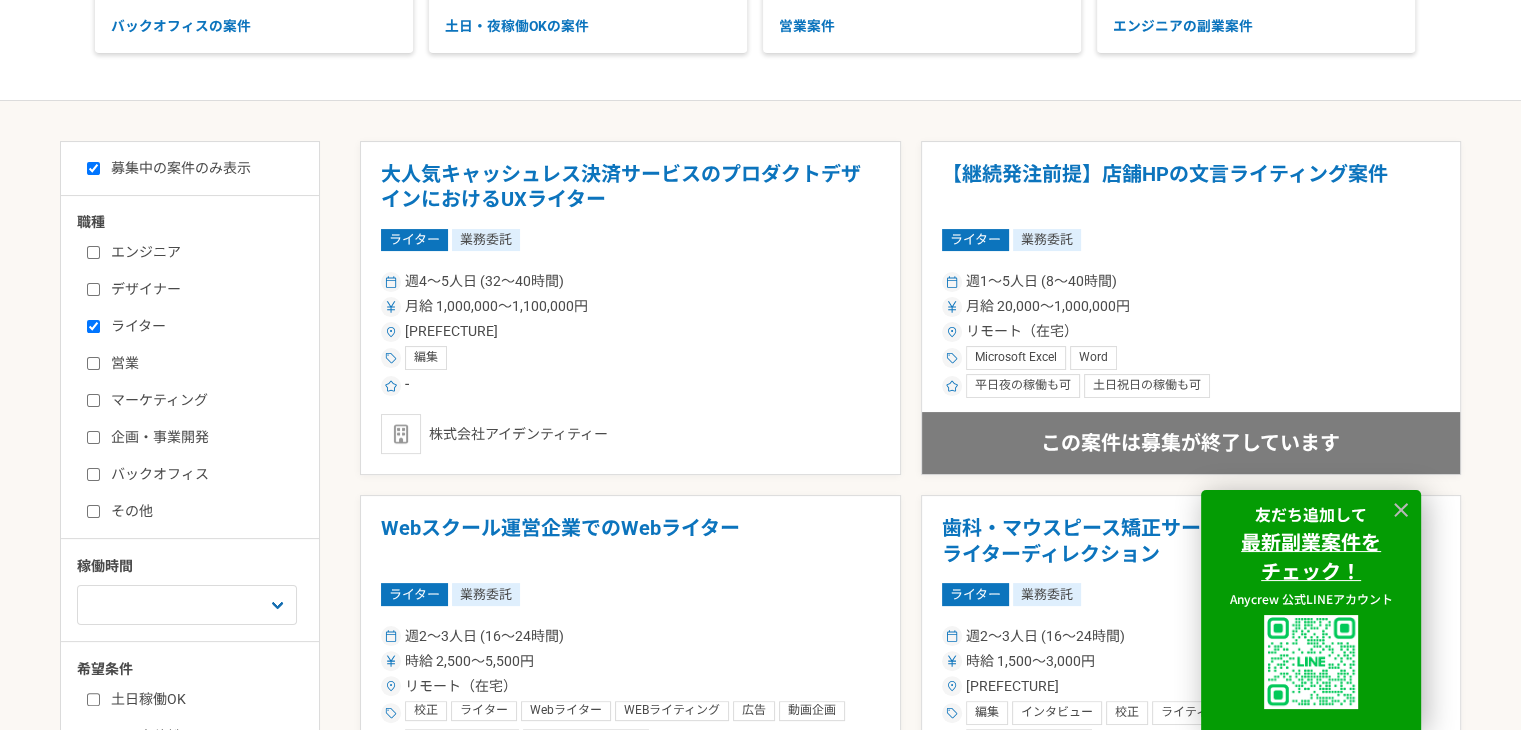 checkbox on "true" 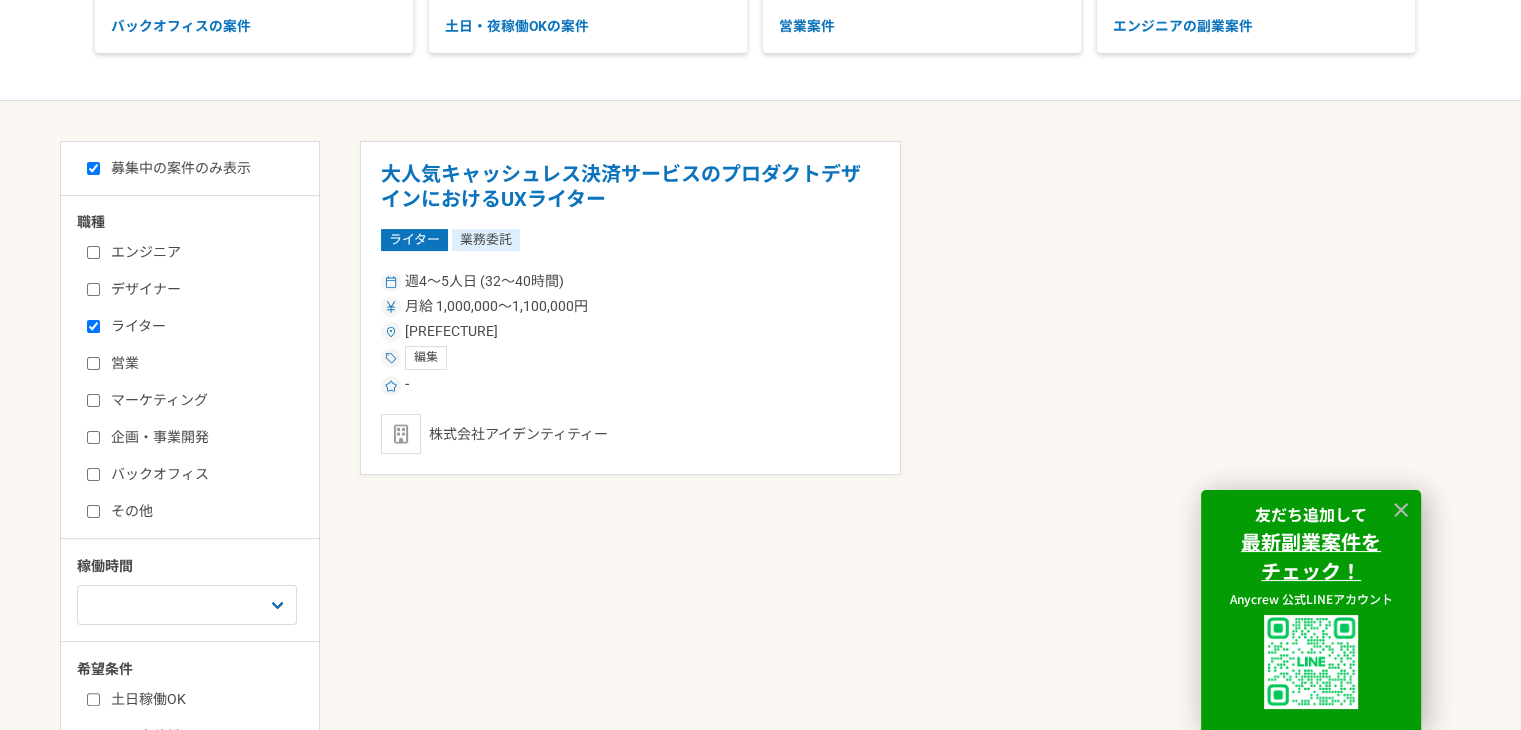 click on "エンジニア デザイナー ライター 営業 マーケティング 企画・事業開発 バックオフィス その他" at bounding box center (197, 379) 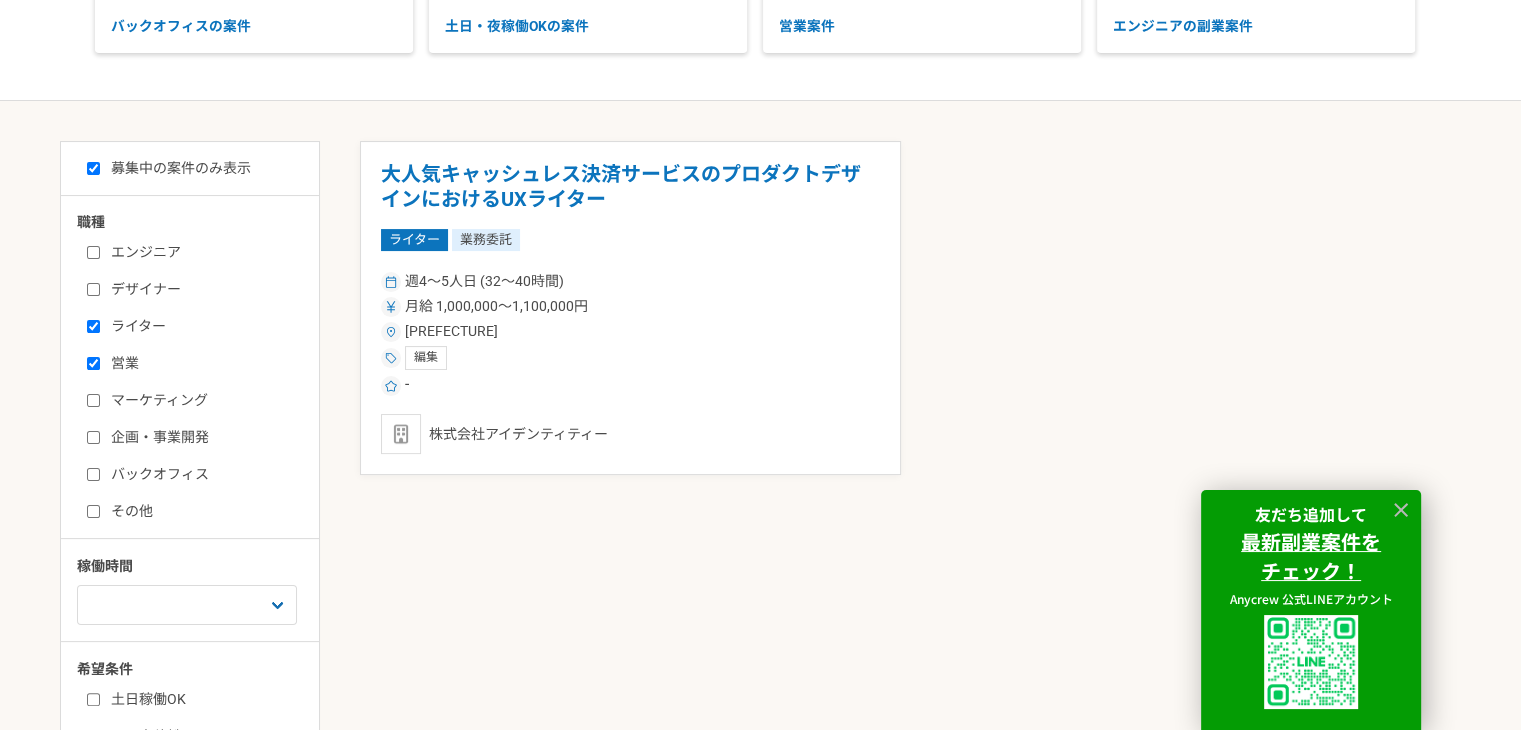 checkbox on "true" 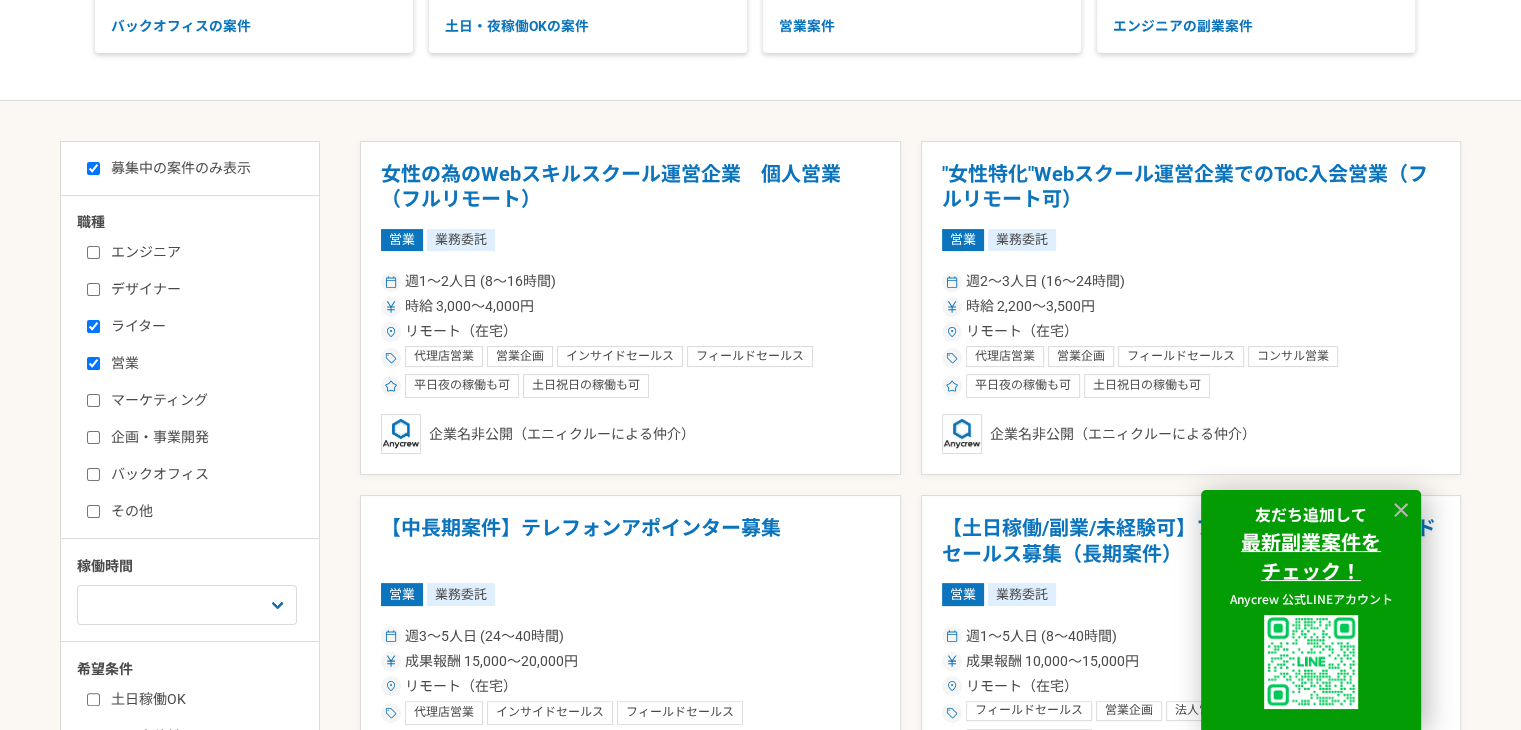 click on "デザイナー" at bounding box center [202, 289] 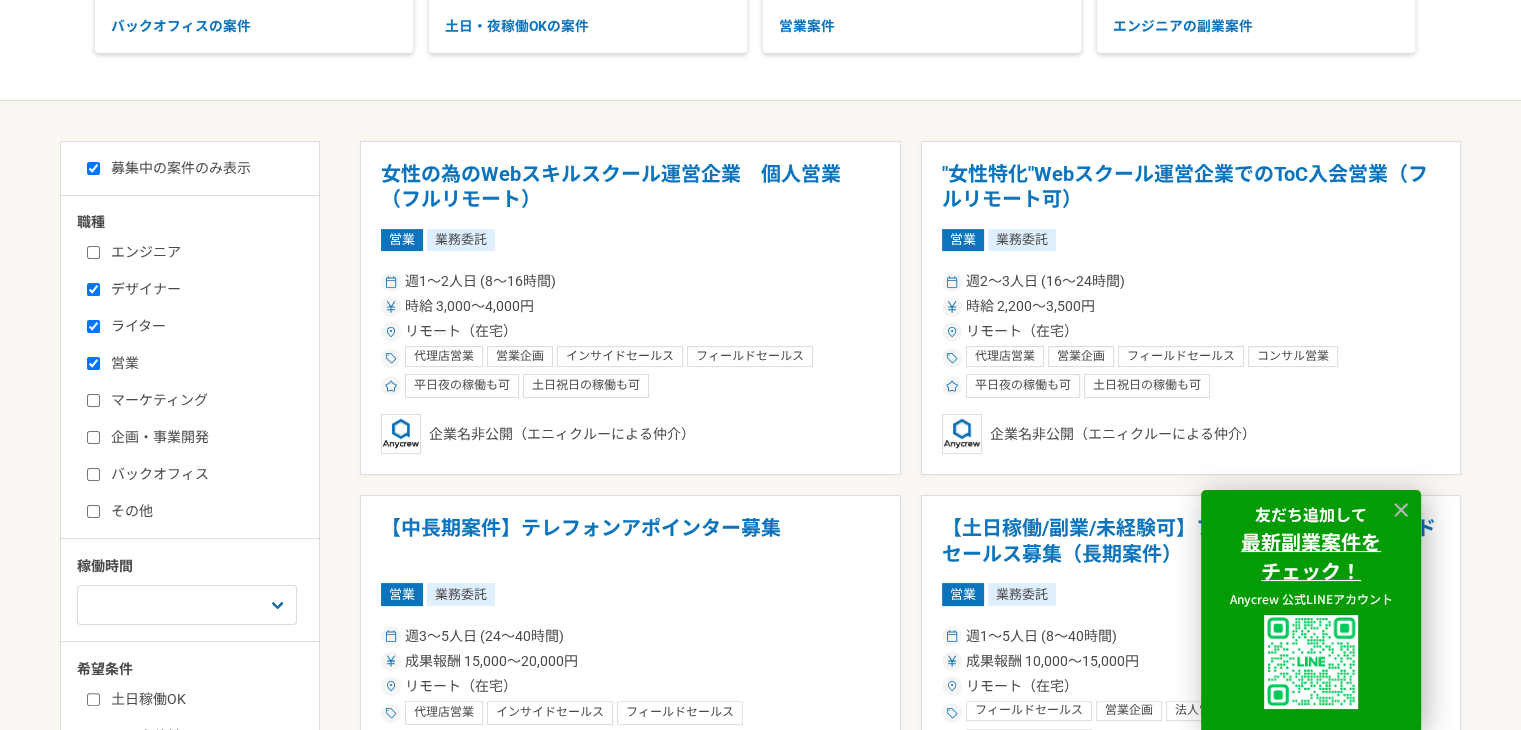 checkbox on "true" 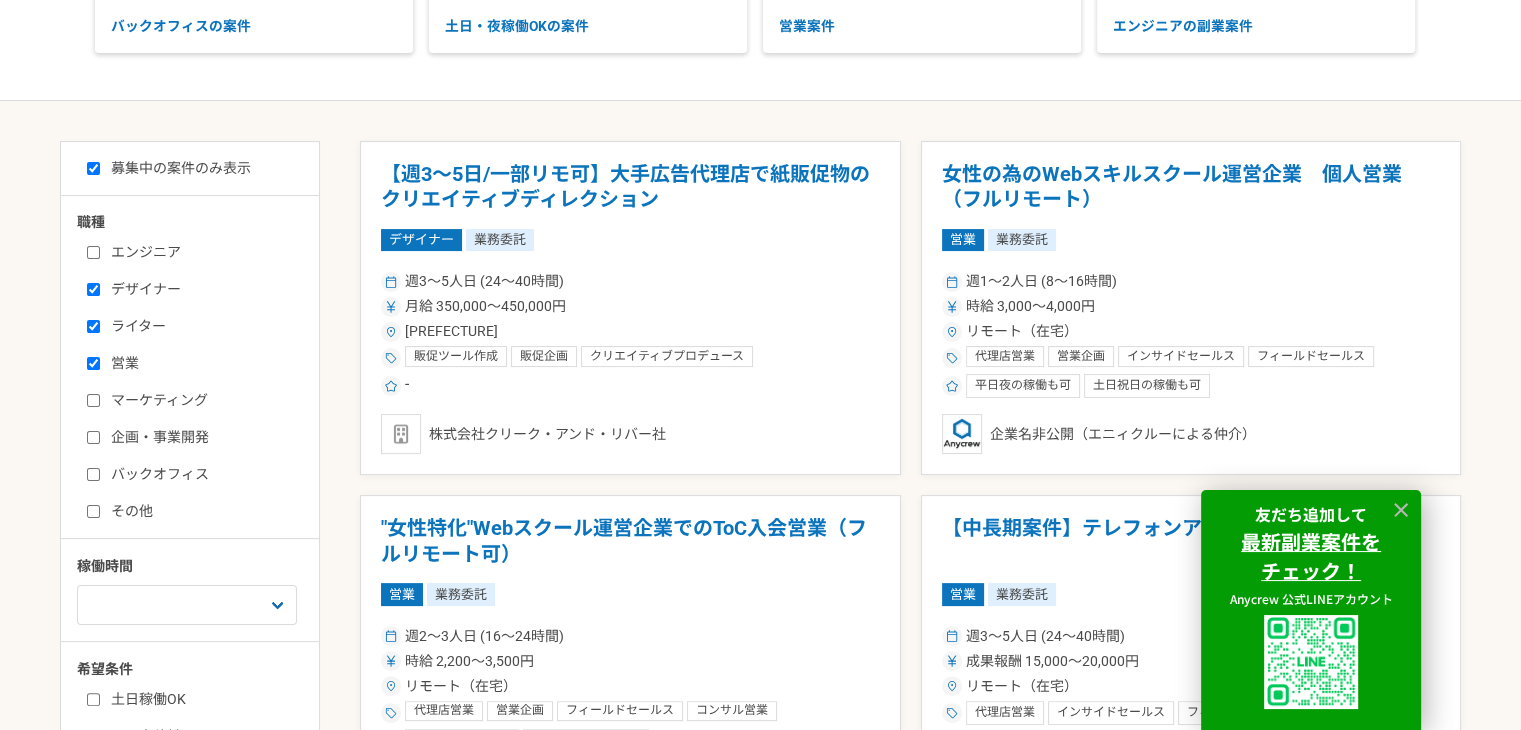 click on "ライター" at bounding box center [202, 326] 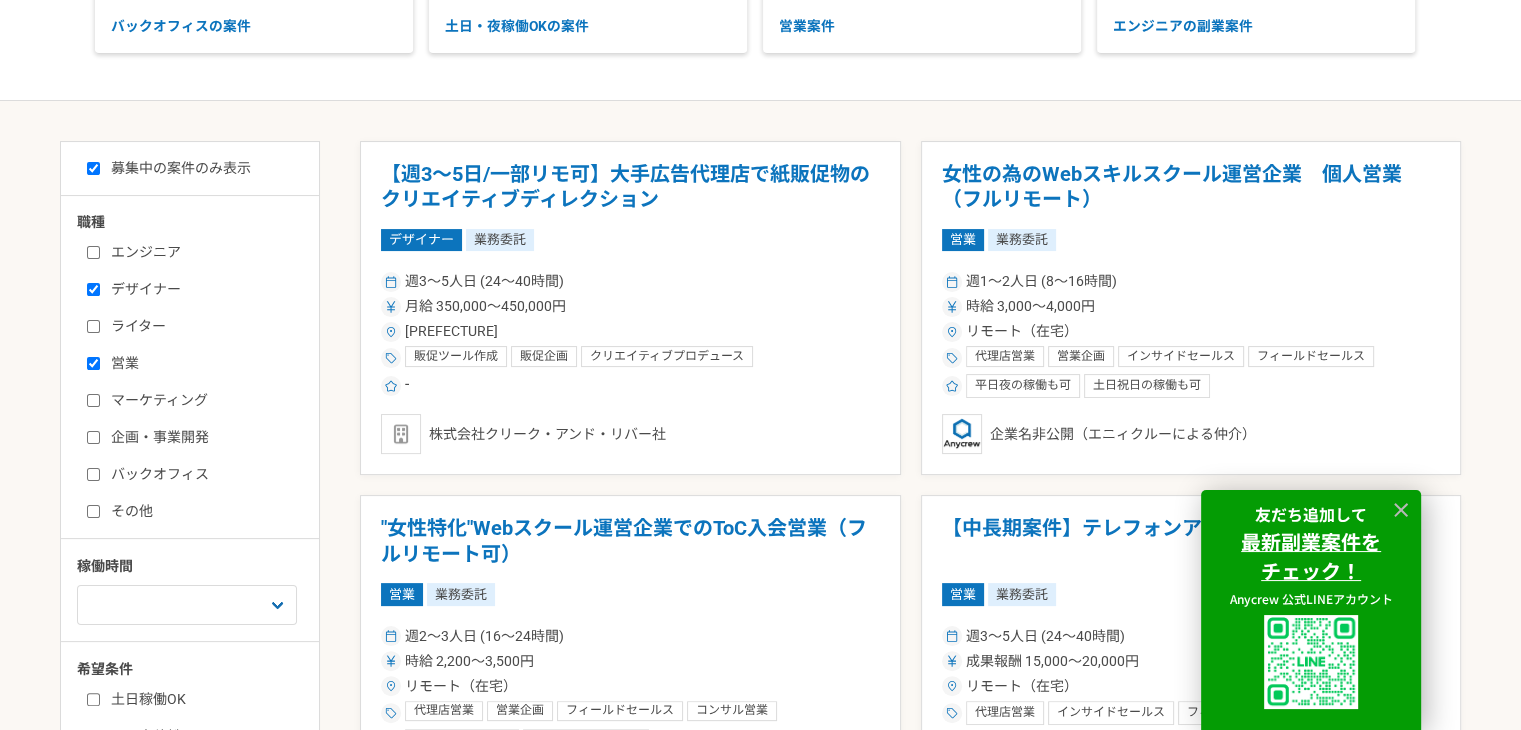 checkbox on "false" 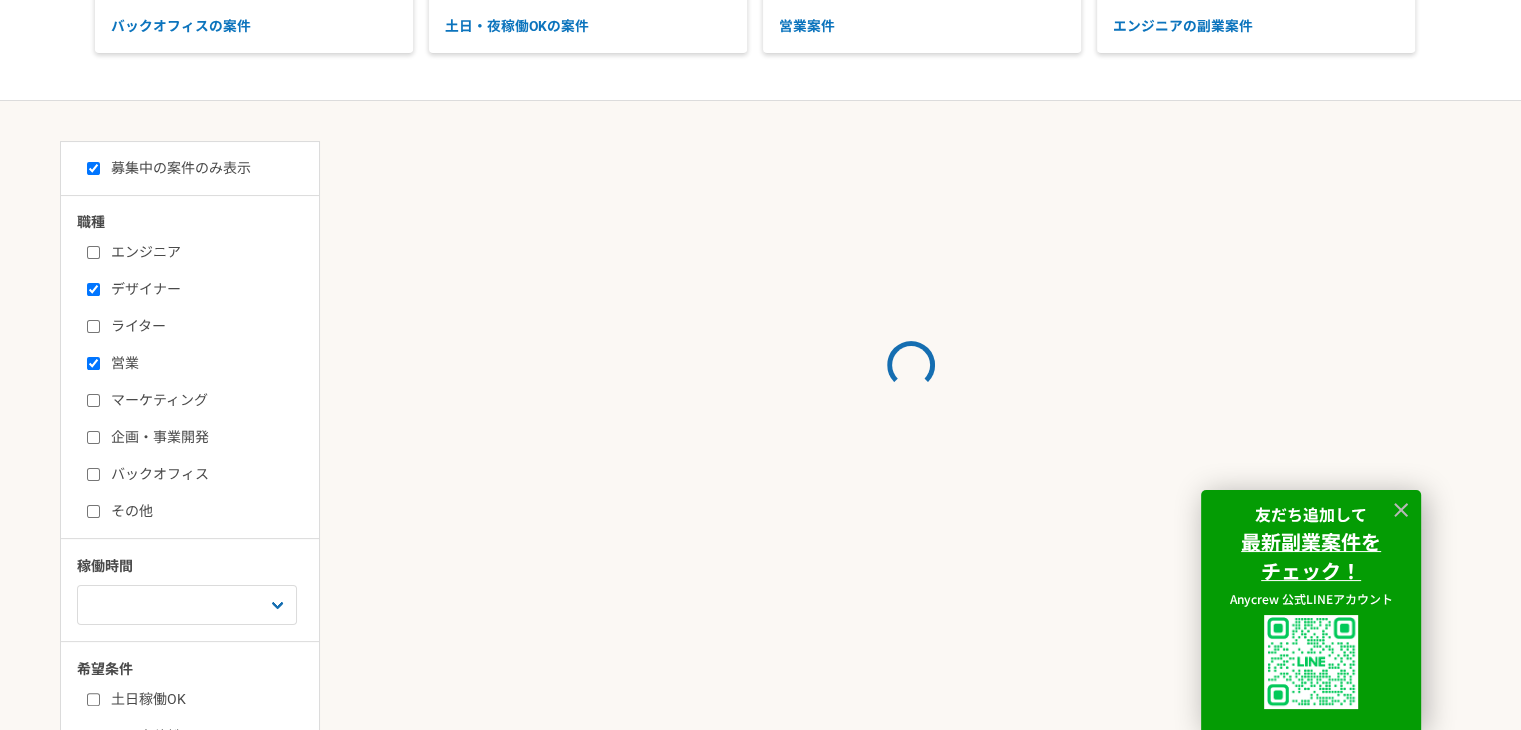 click on "デザイナー" at bounding box center (202, 289) 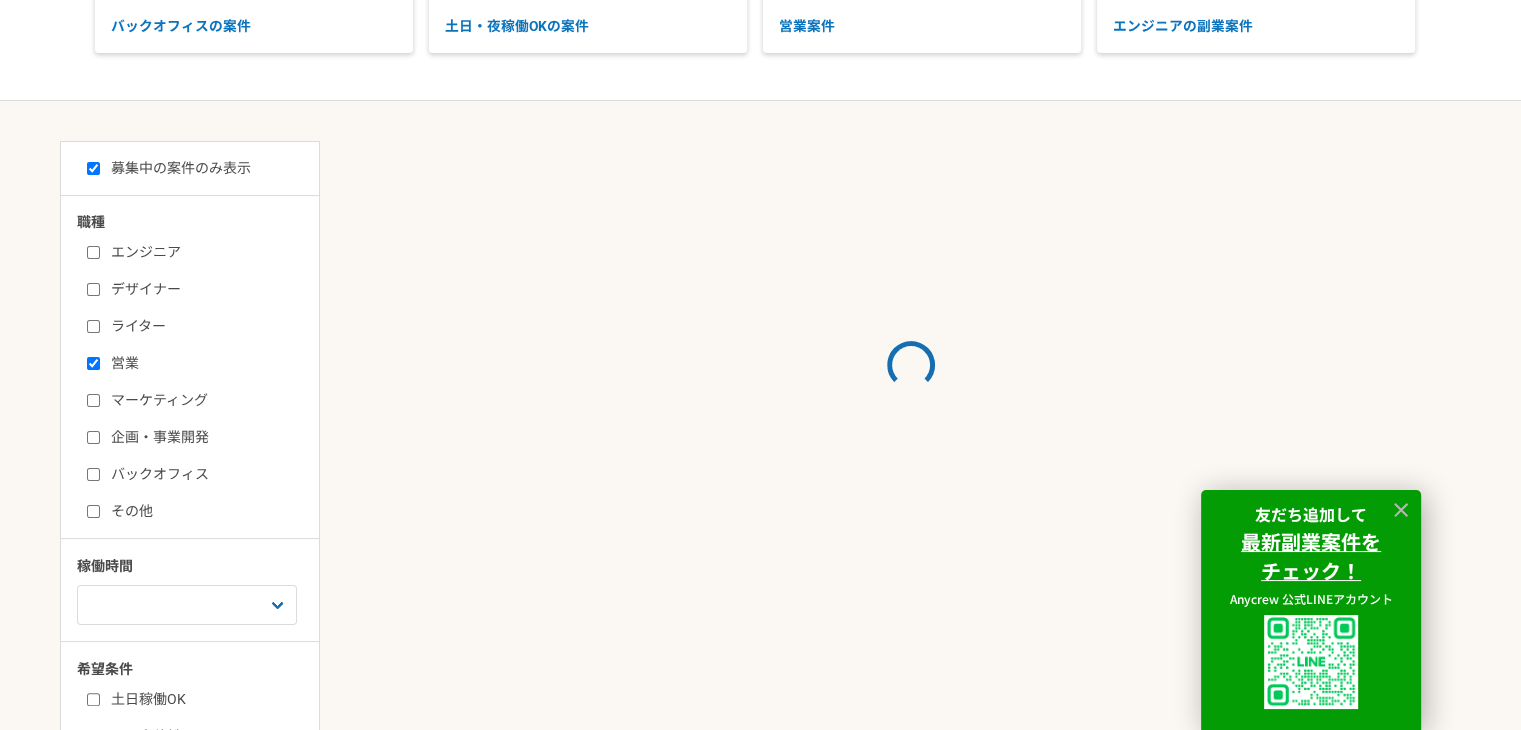 checkbox on "false" 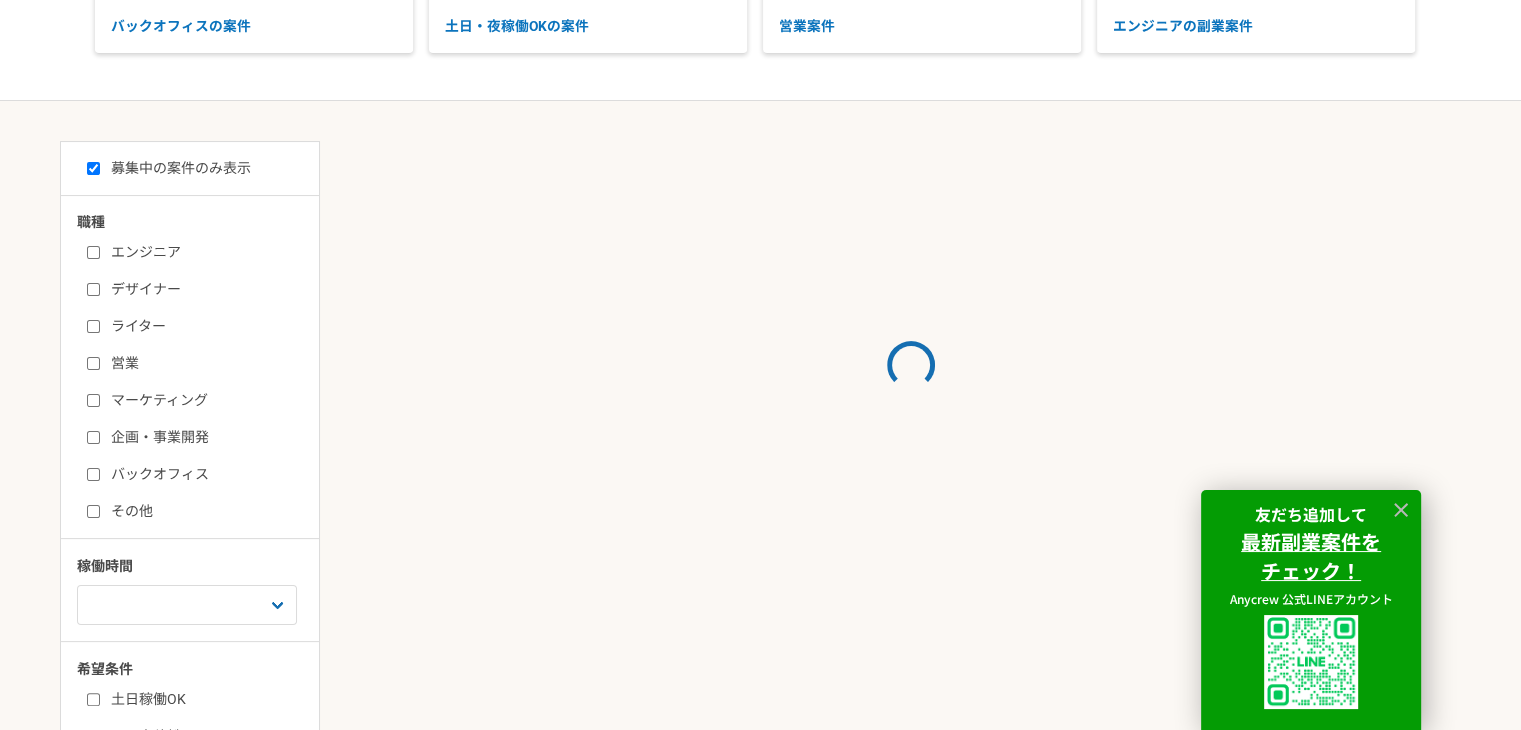 checkbox on "false" 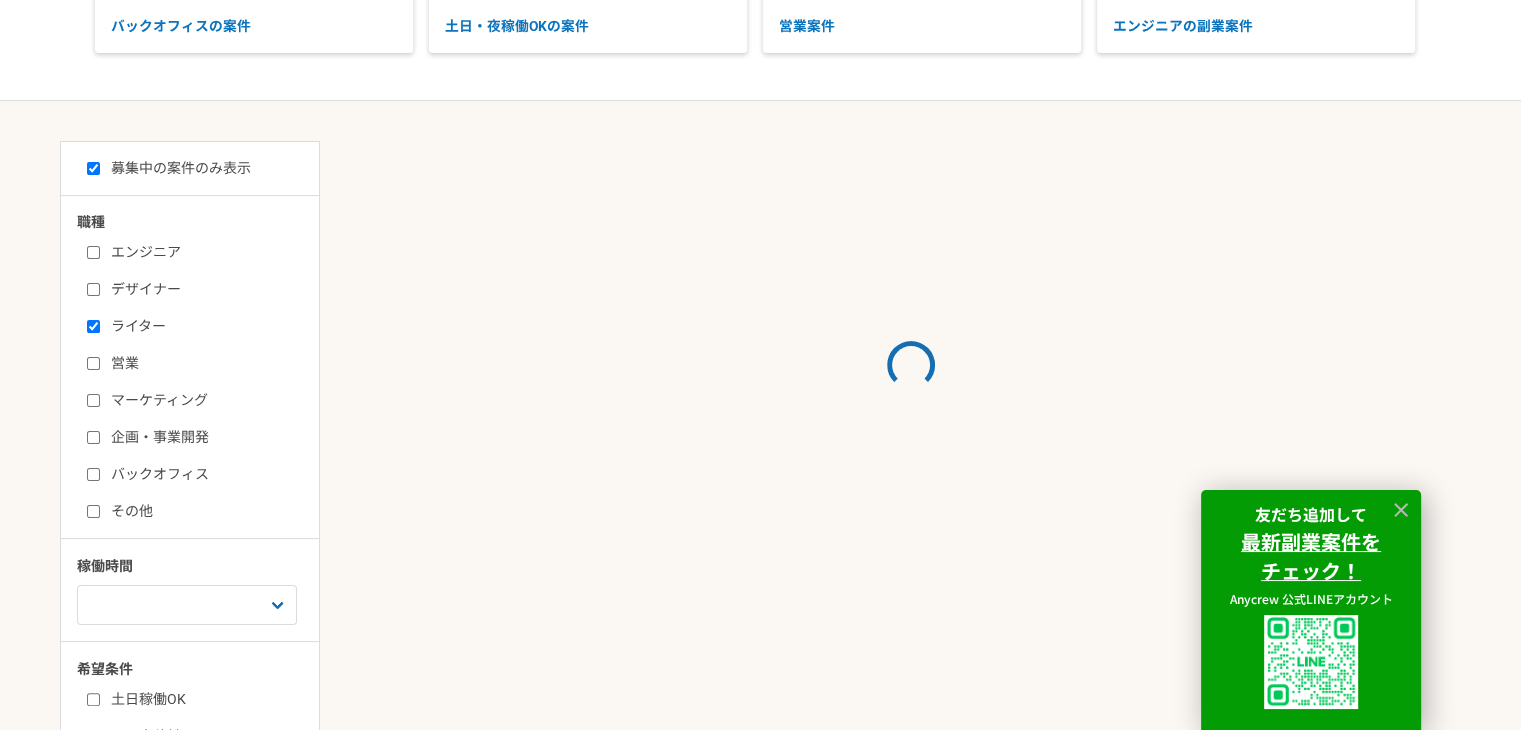 checkbox on "true" 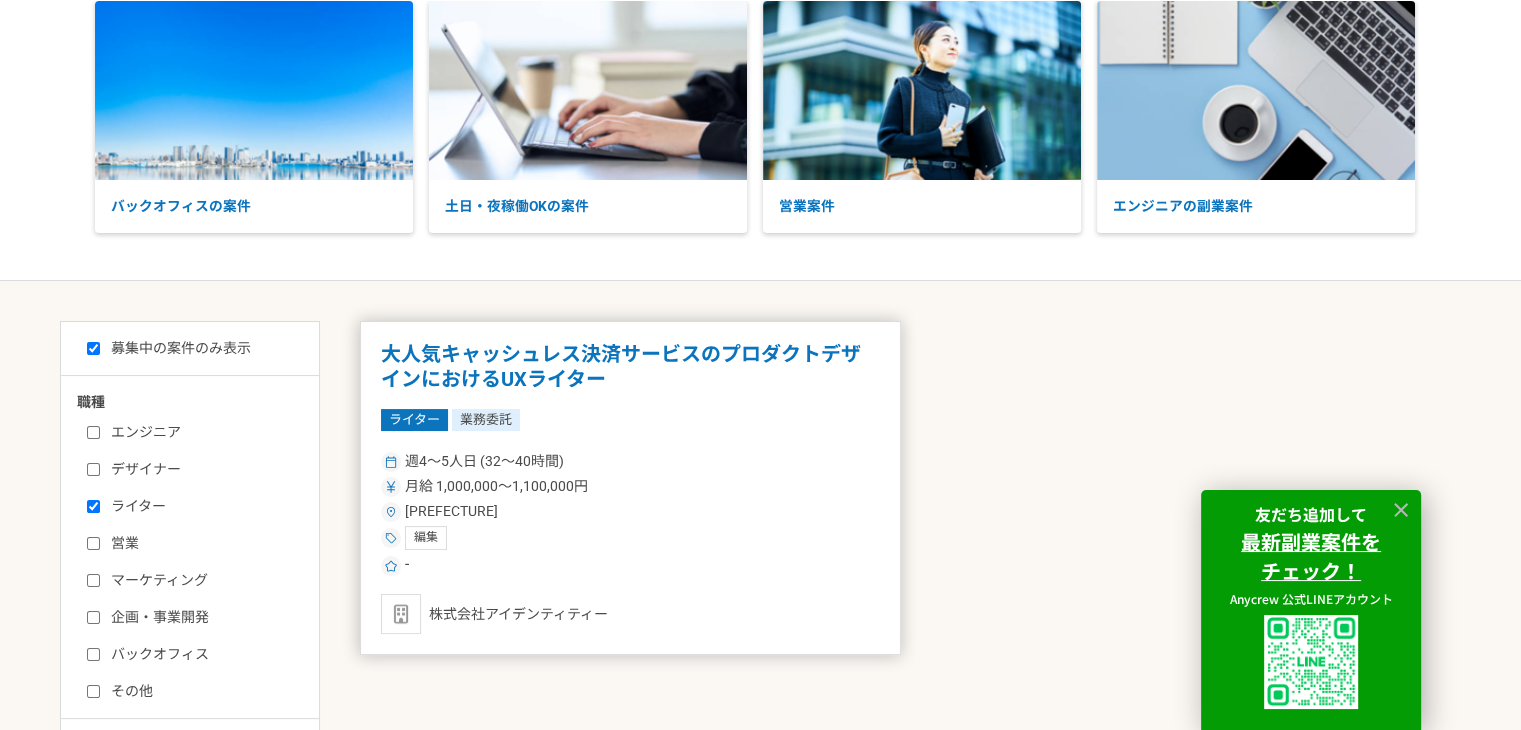 scroll, scrollTop: 0, scrollLeft: 0, axis: both 